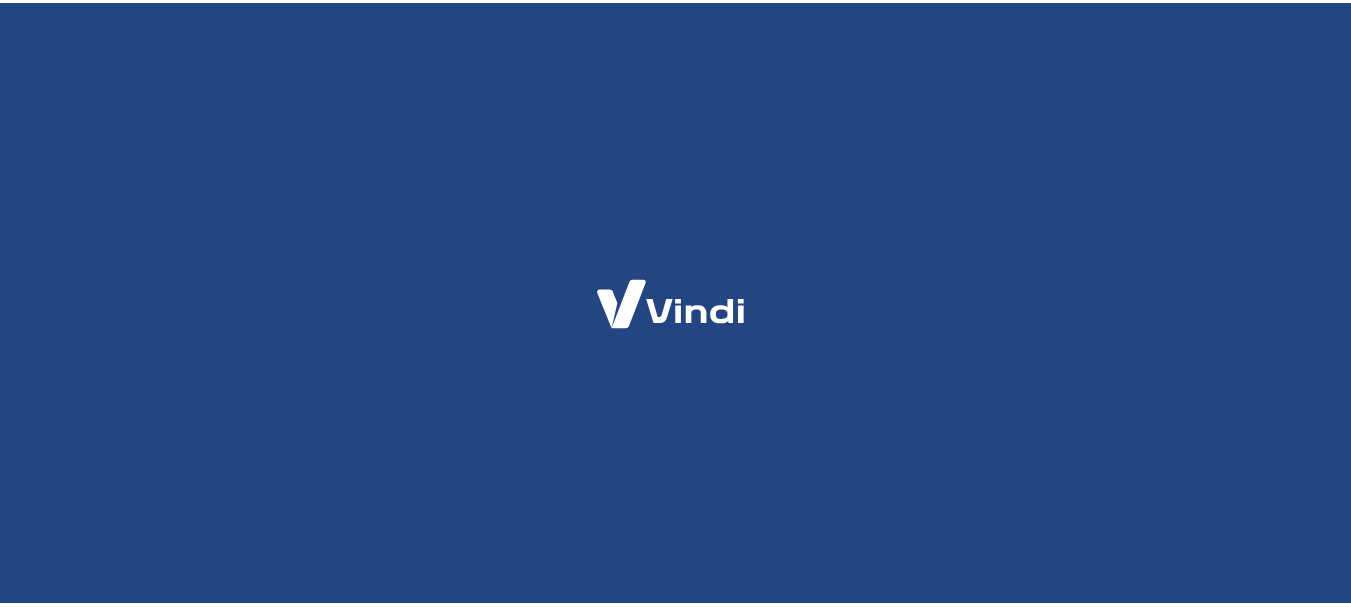 scroll, scrollTop: 0, scrollLeft: 0, axis: both 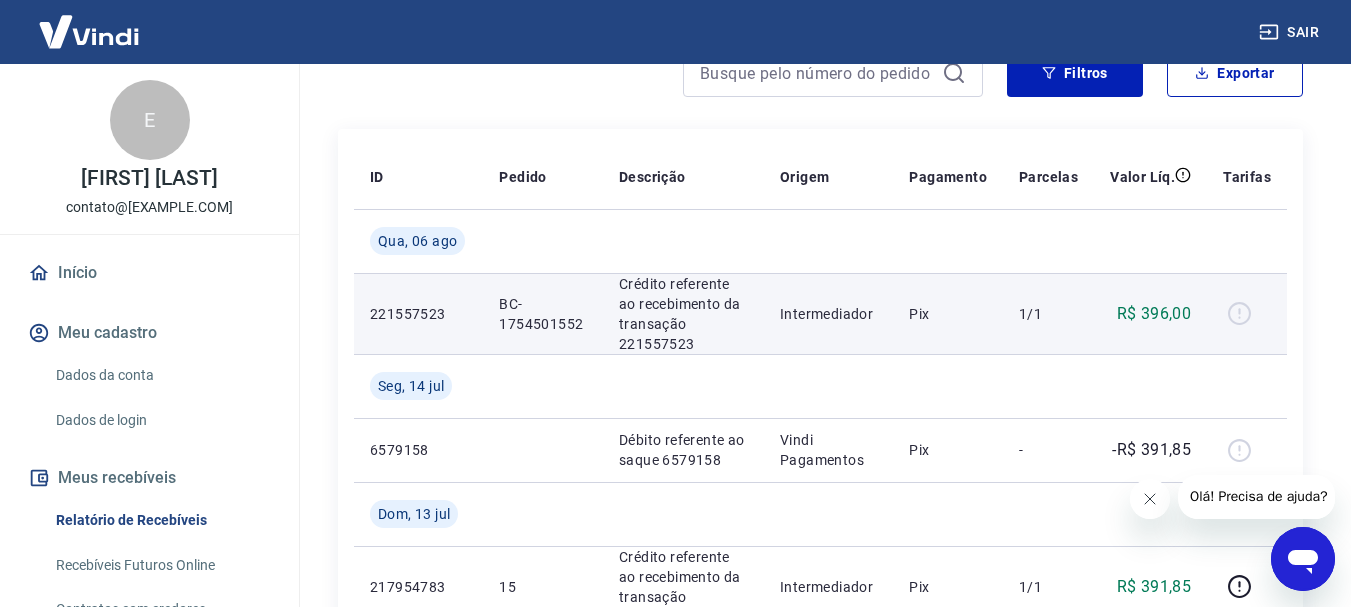 click on "Crédito referente ao recebimento da transação 221557523" at bounding box center (683, 314) 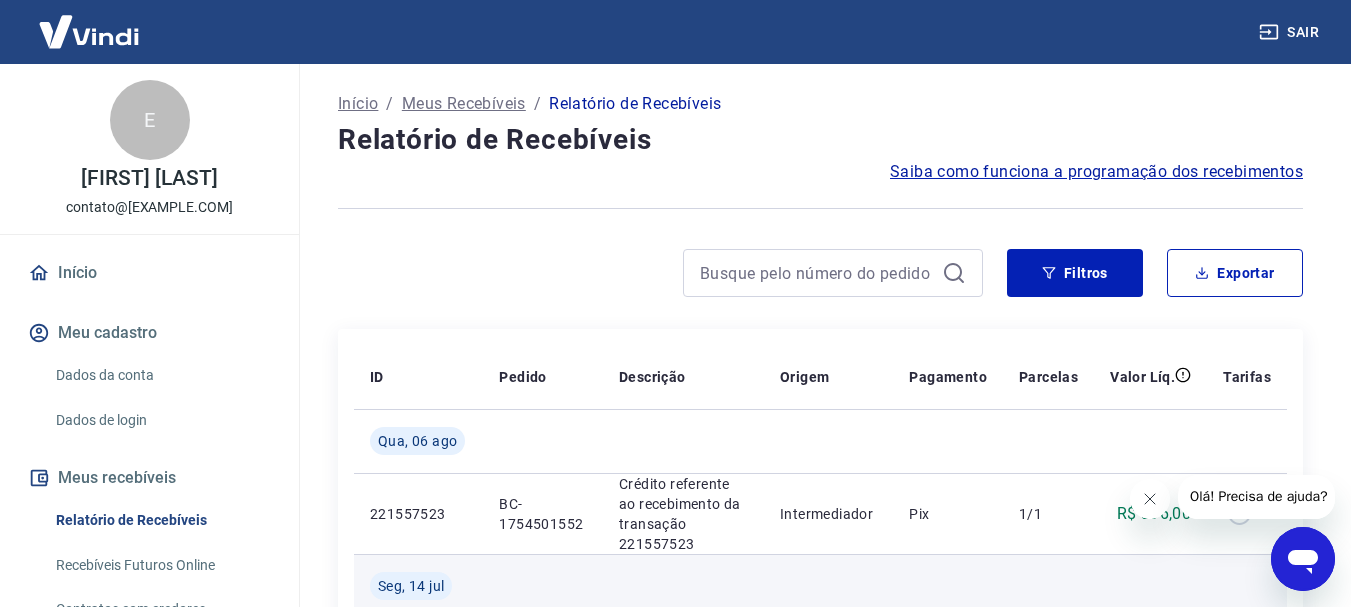 scroll, scrollTop: 100, scrollLeft: 0, axis: vertical 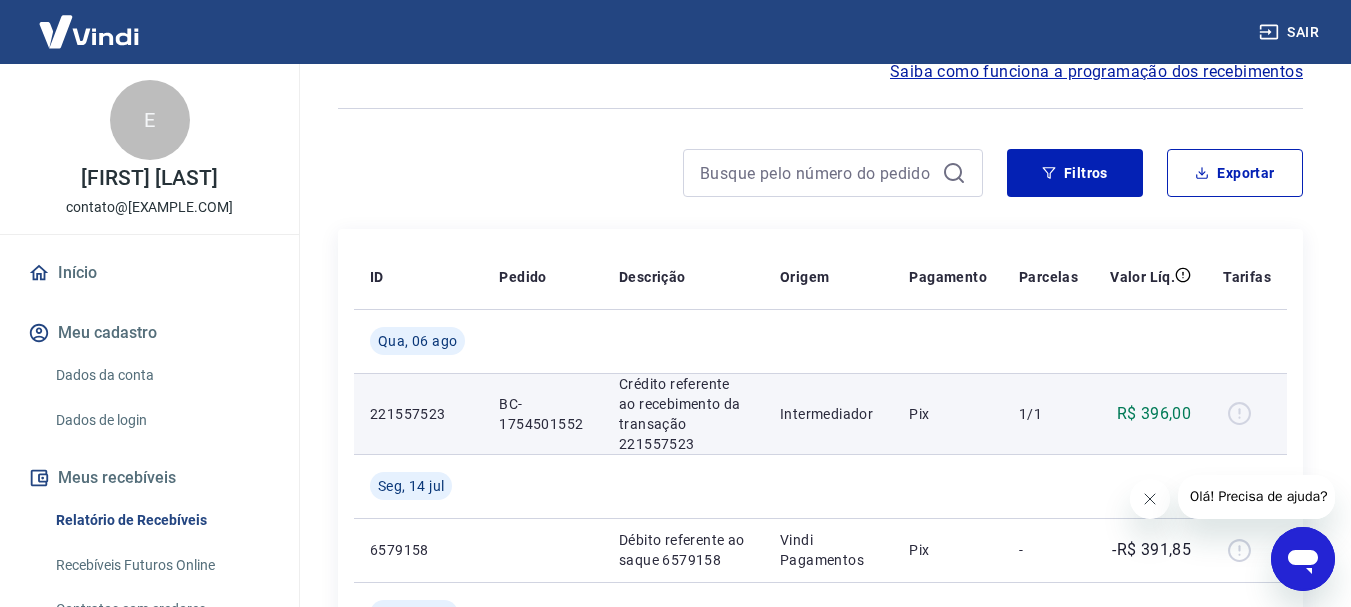 drag, startPoint x: 1240, startPoint y: 417, endPoint x: 1137, endPoint y: 414, distance: 103.04368 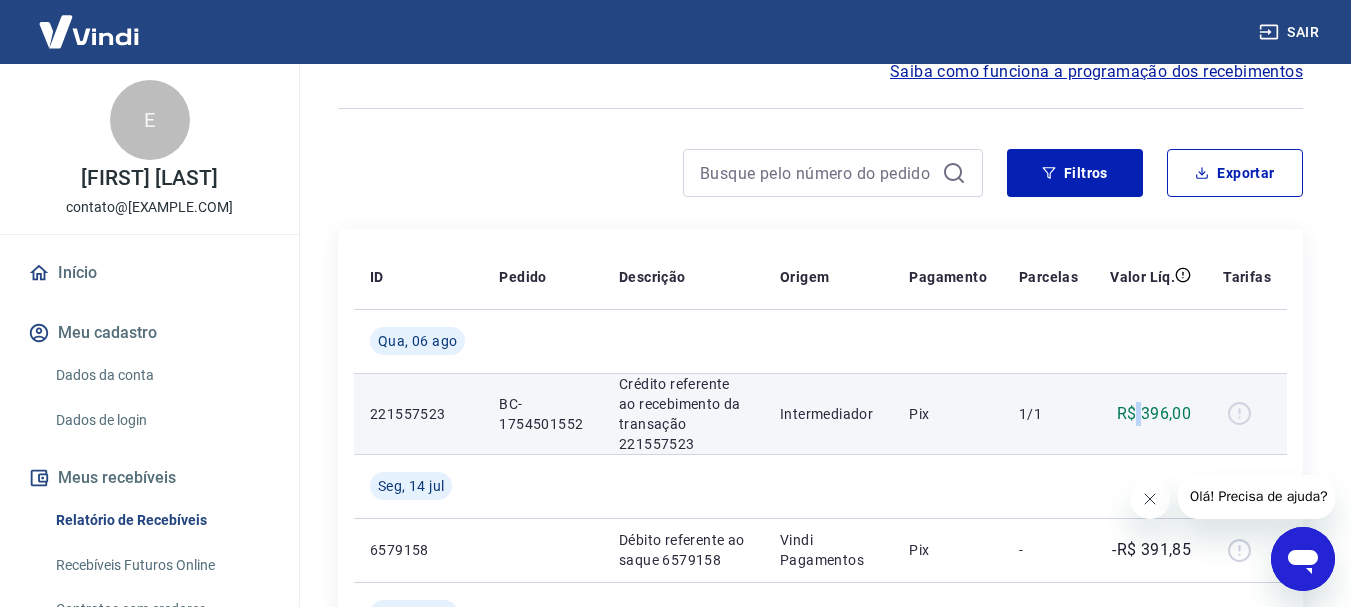 click on "R$ 396,00" at bounding box center (1154, 414) 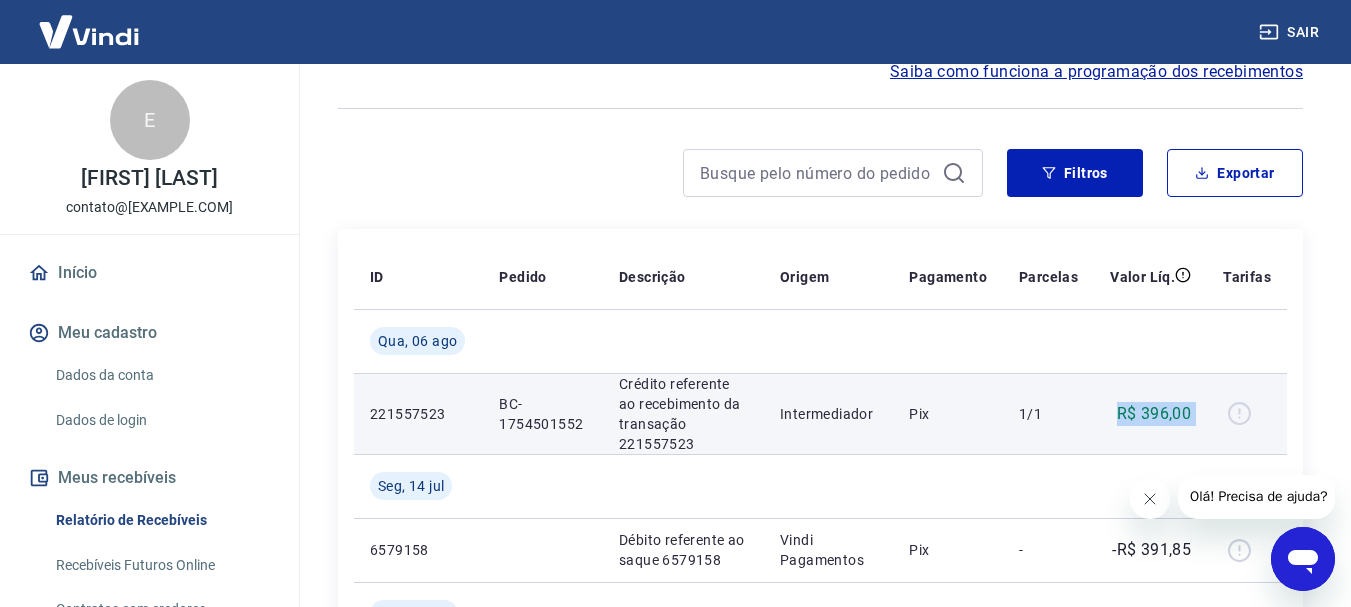 click on "R$ 396,00" at bounding box center [1154, 414] 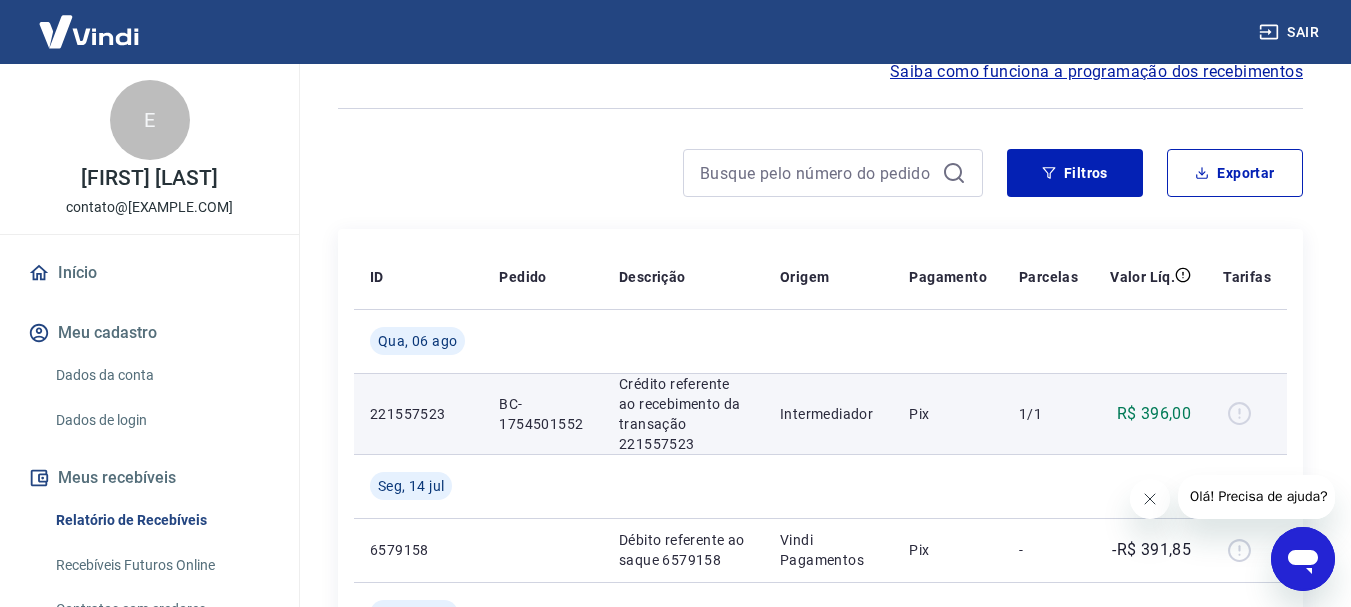 scroll, scrollTop: 200, scrollLeft: 0, axis: vertical 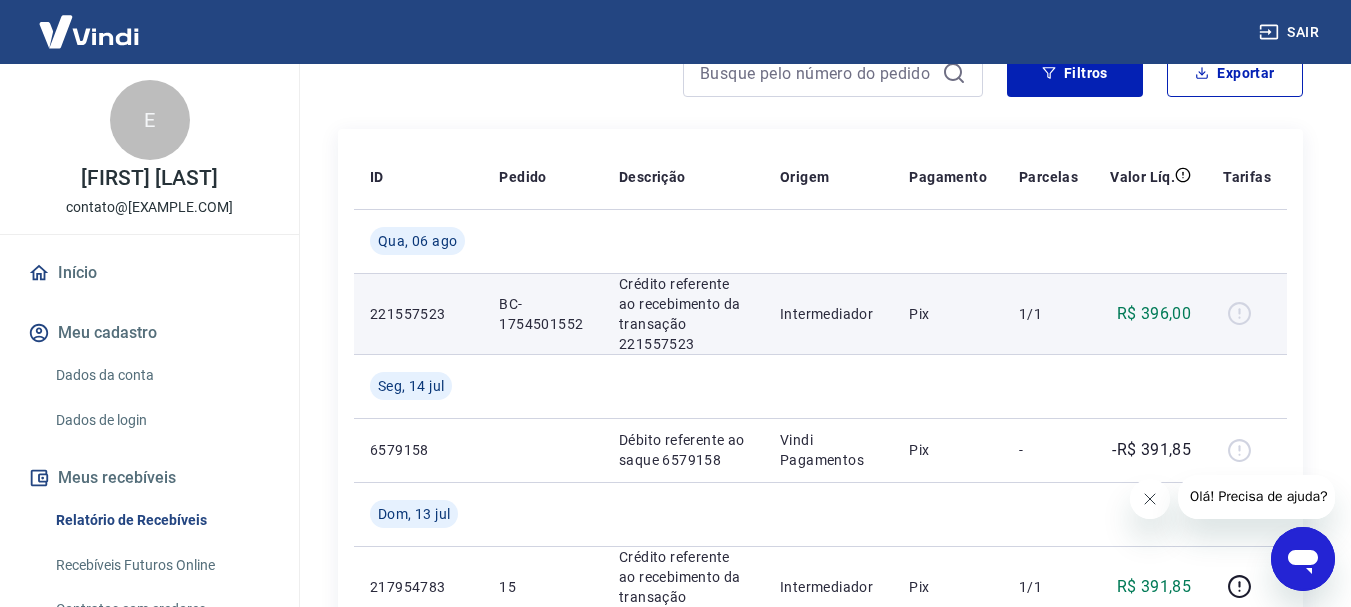 click on "BC-1754501552" at bounding box center (543, 313) 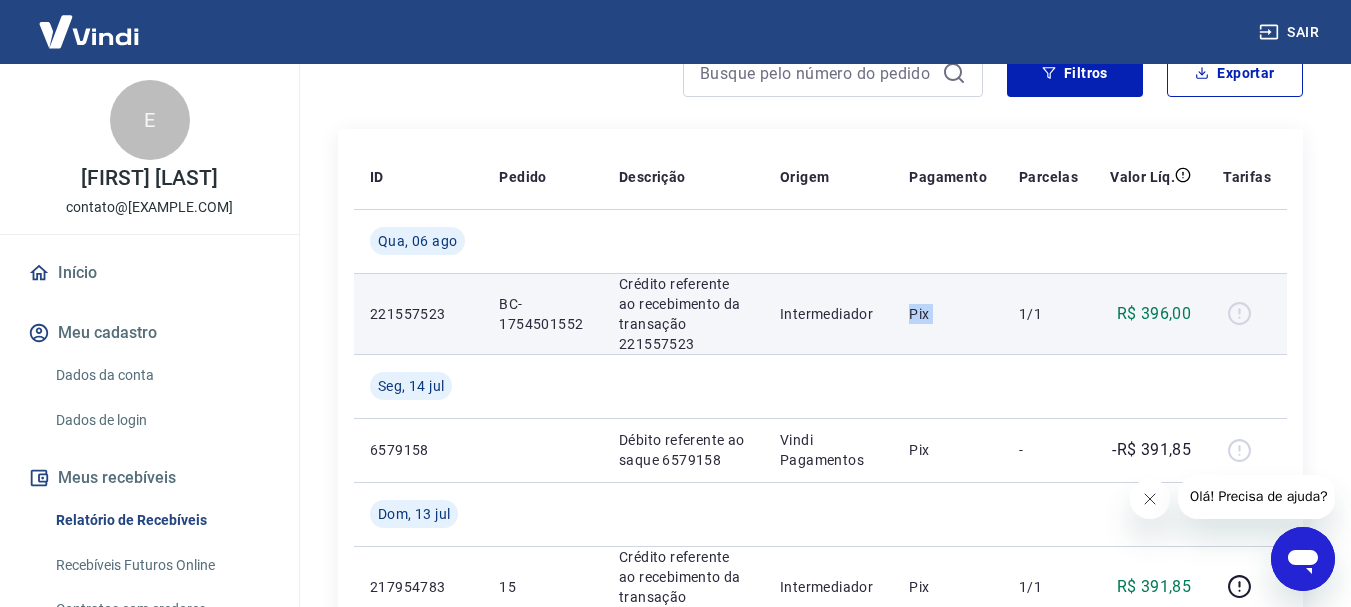 click on "Pix" at bounding box center (948, 314) 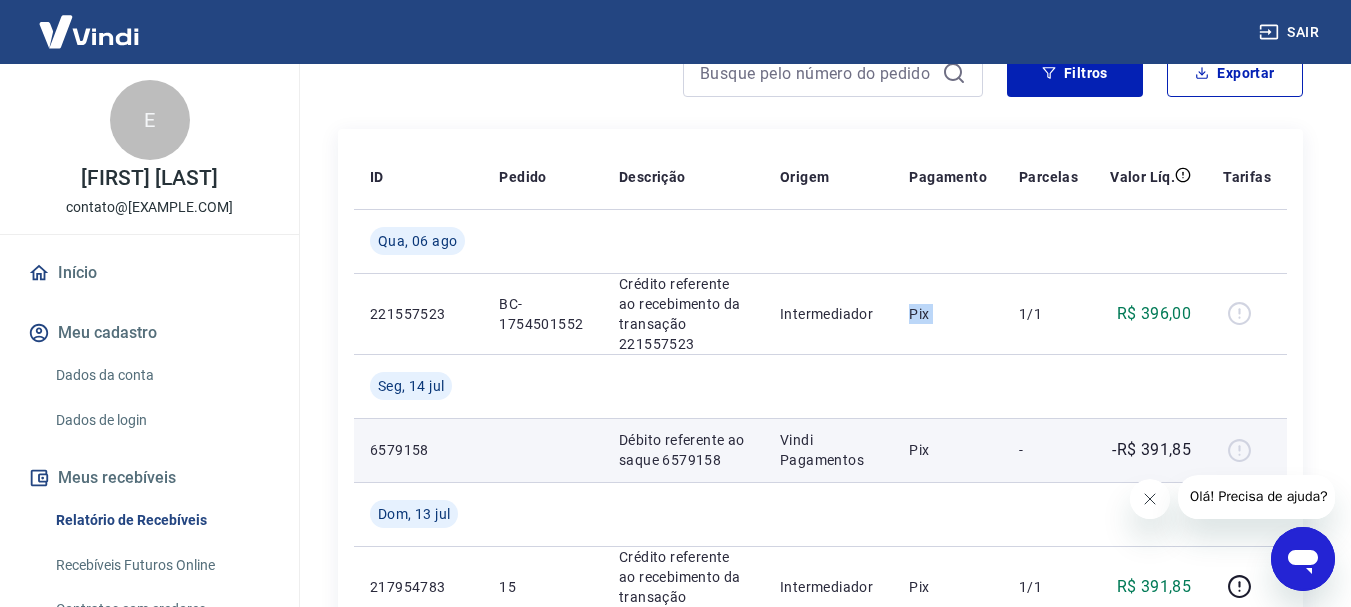 scroll, scrollTop: 400, scrollLeft: 0, axis: vertical 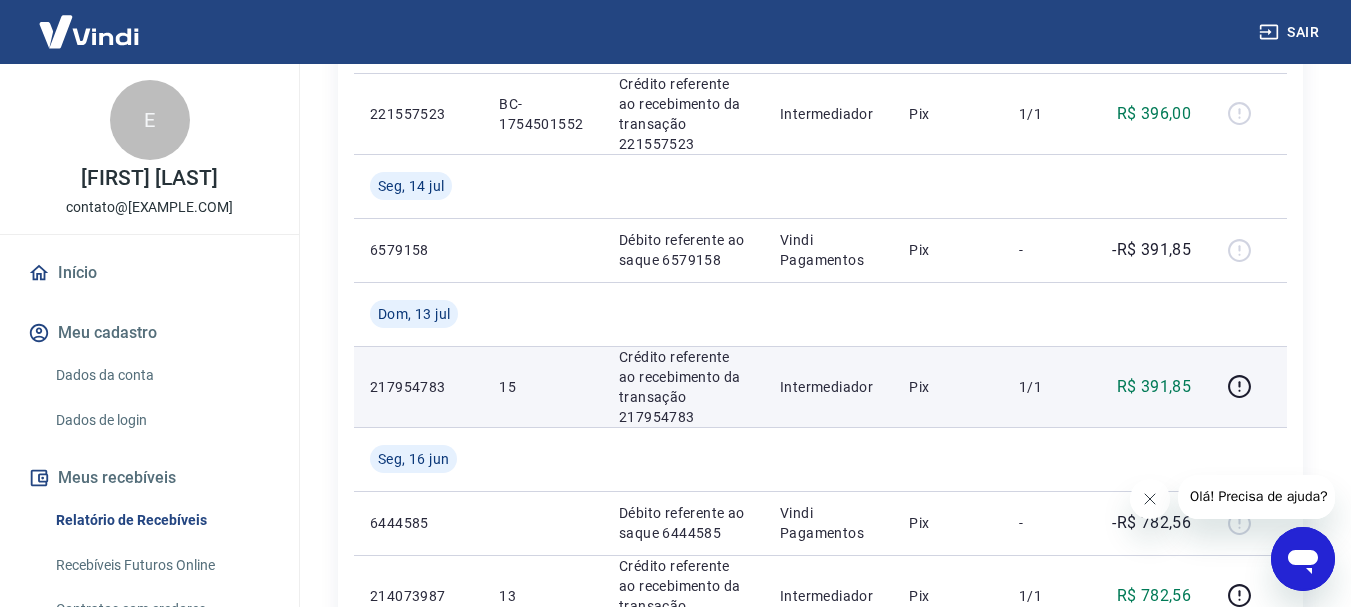 click on "Pix" at bounding box center [948, 387] 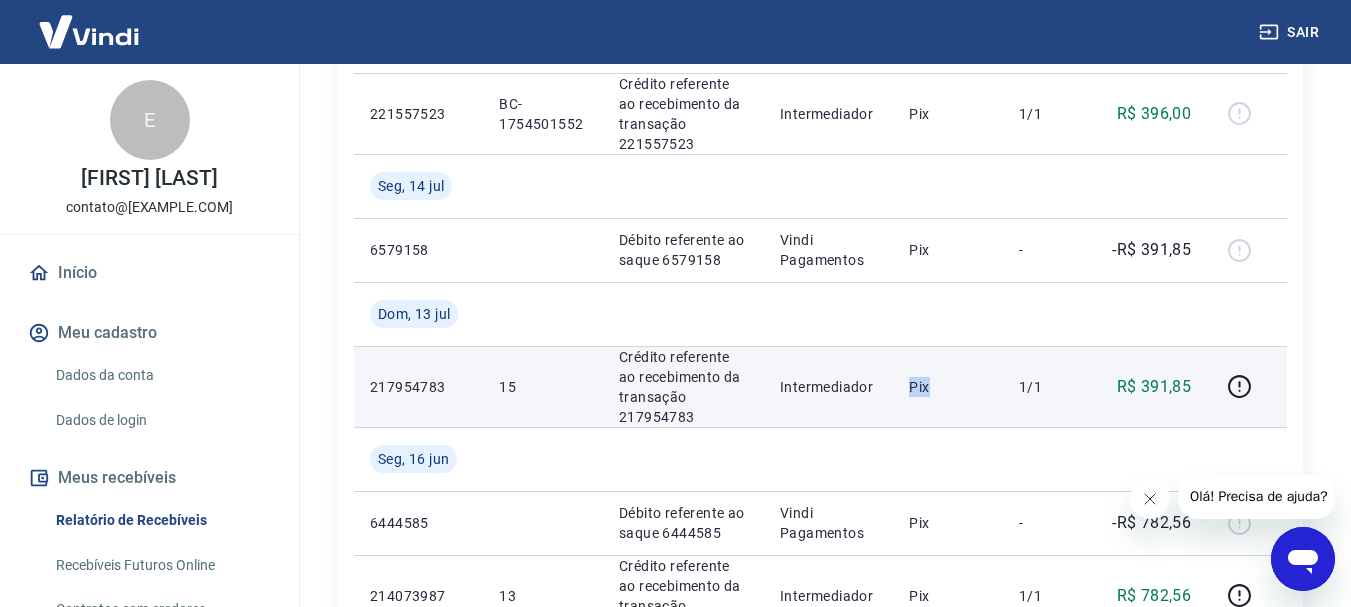 click on "Pix" at bounding box center [948, 387] 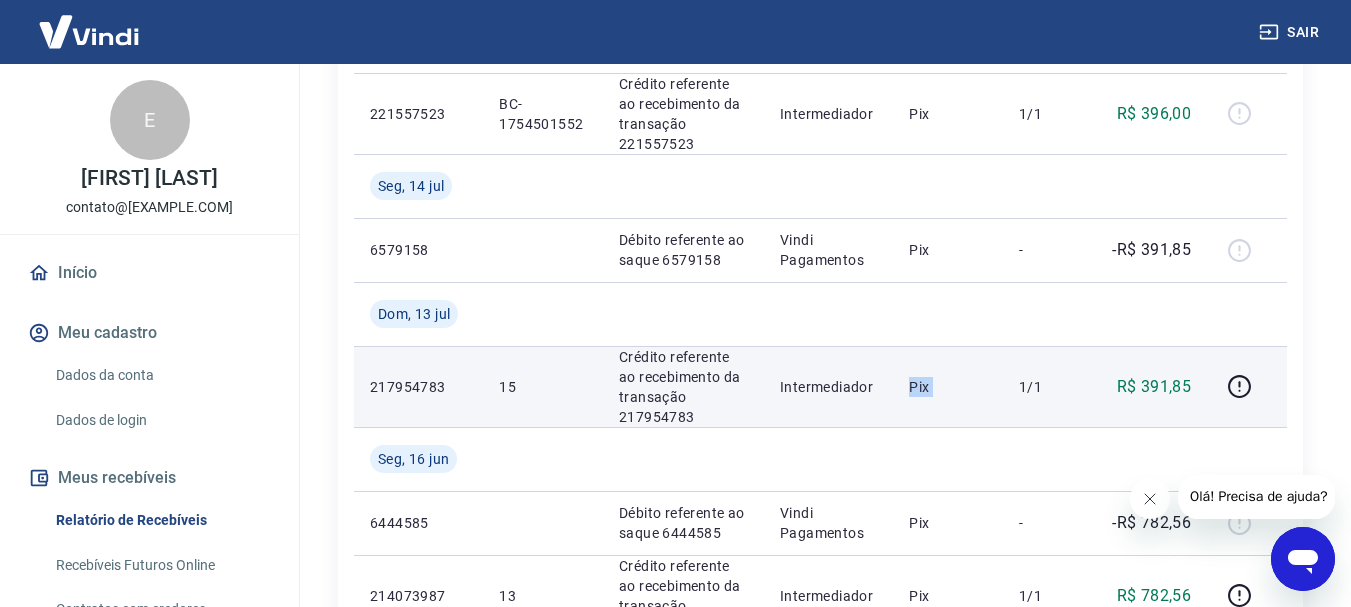 click on "Pix" at bounding box center [948, 387] 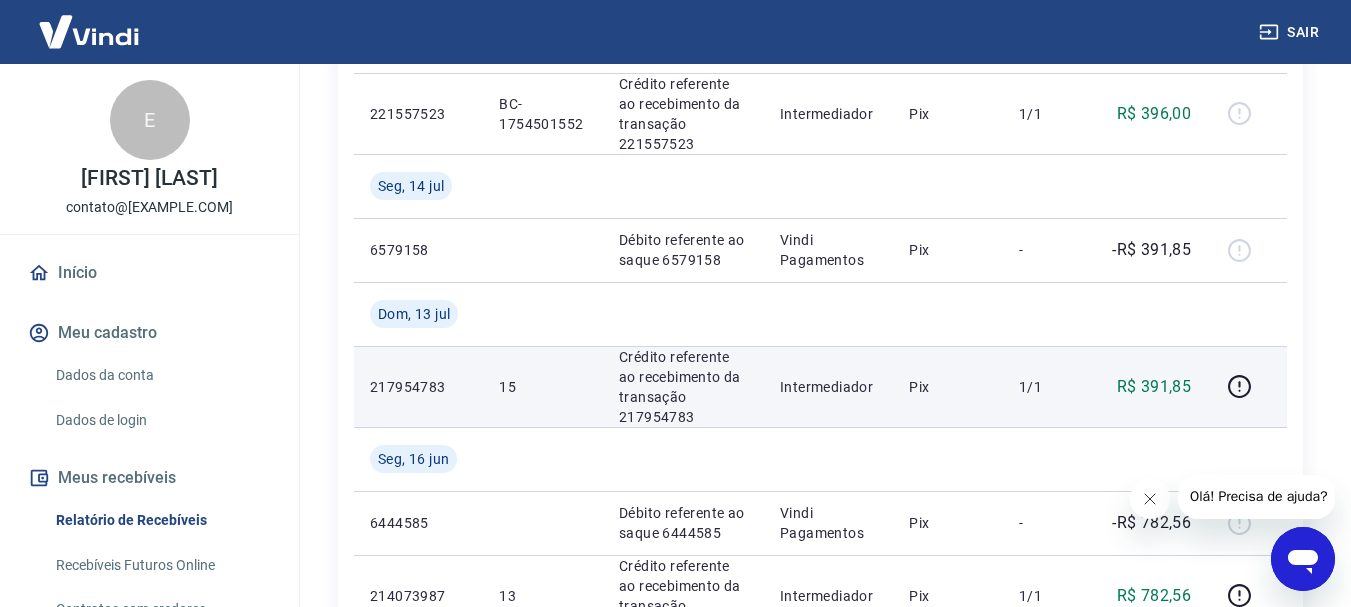 click on "15" at bounding box center (543, 386) 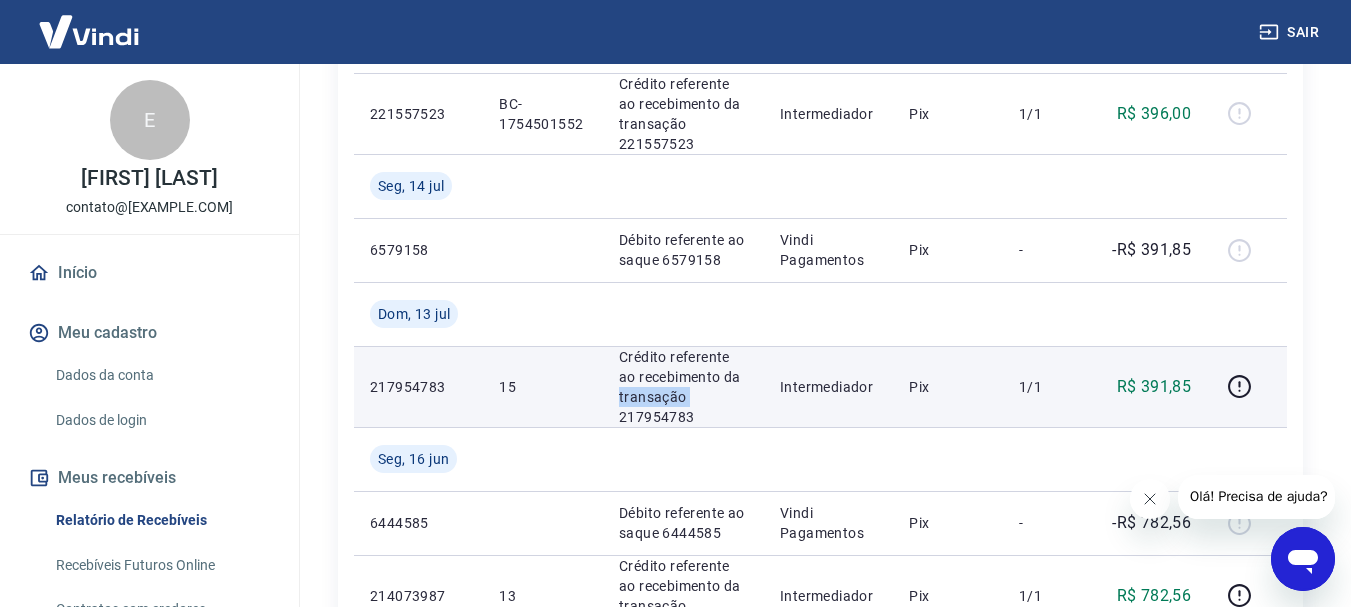 click on "Crédito referente ao recebimento da transação 217954783" at bounding box center (683, 387) 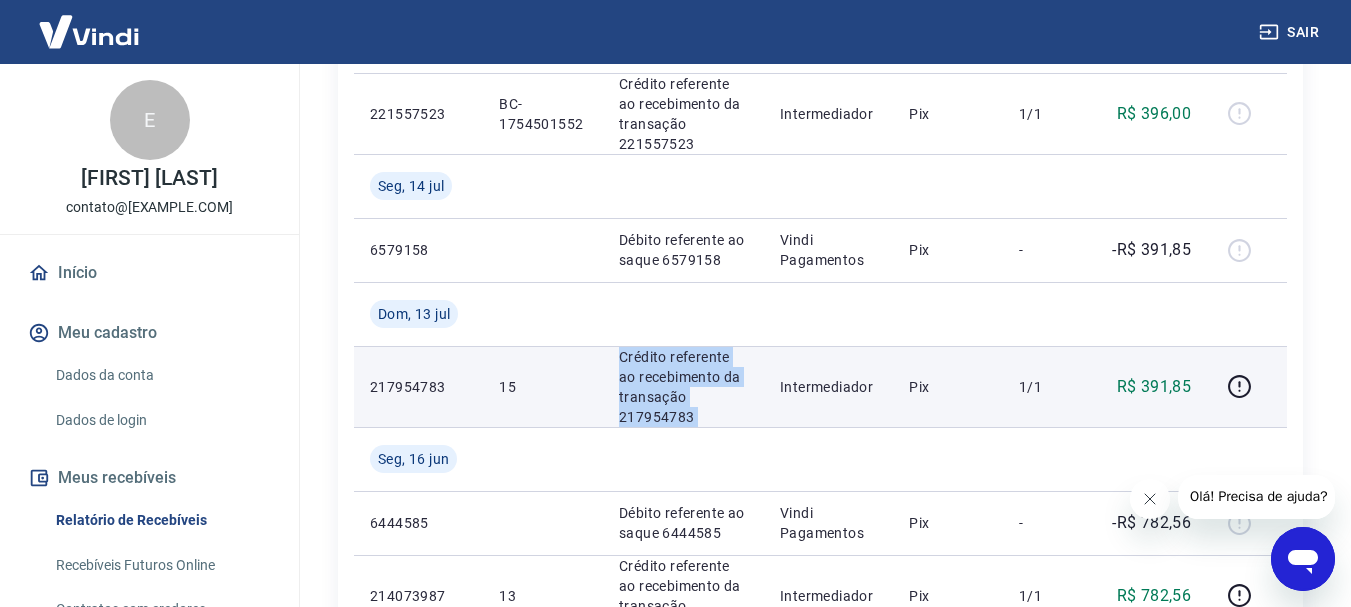 click on "Crédito referente ao recebimento da transação 217954783" at bounding box center [683, 387] 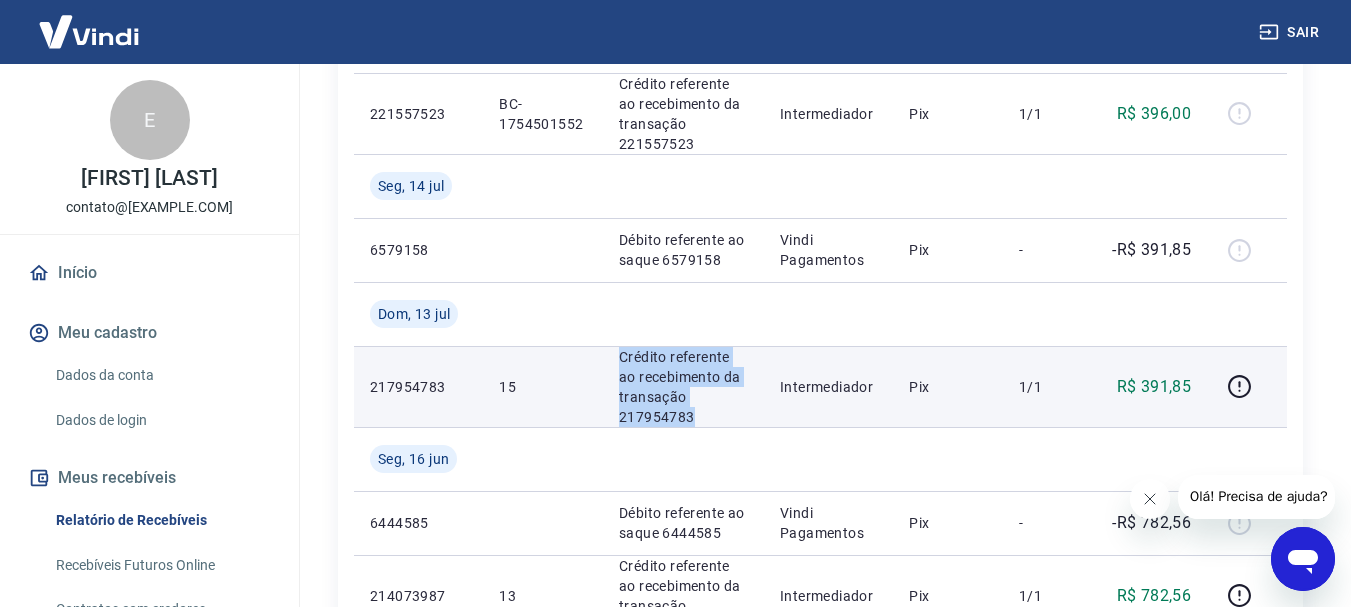 drag, startPoint x: 725, startPoint y: 418, endPoint x: 604, endPoint y: 348, distance: 139.78912 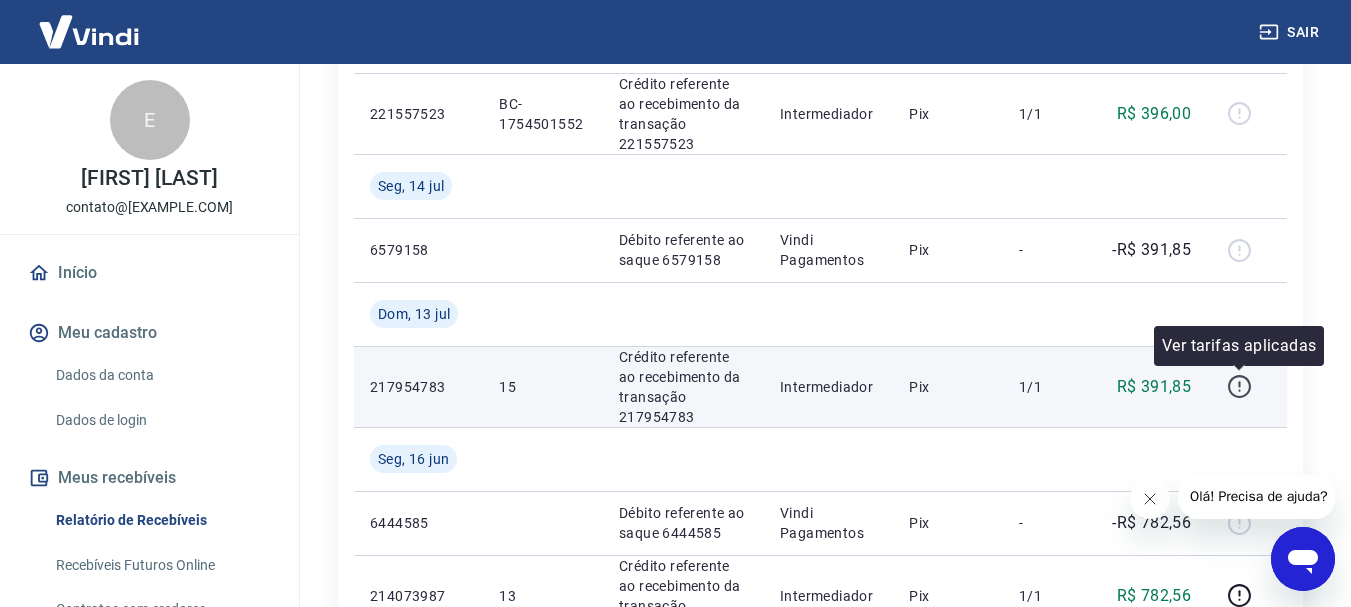 click 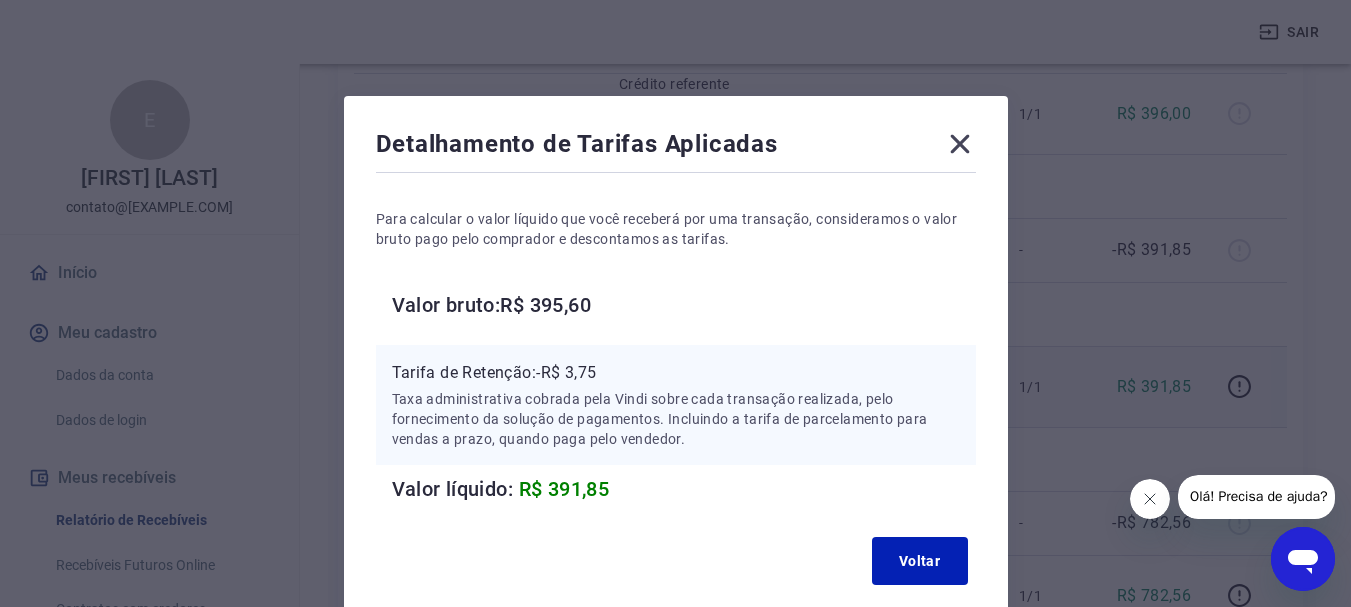 click 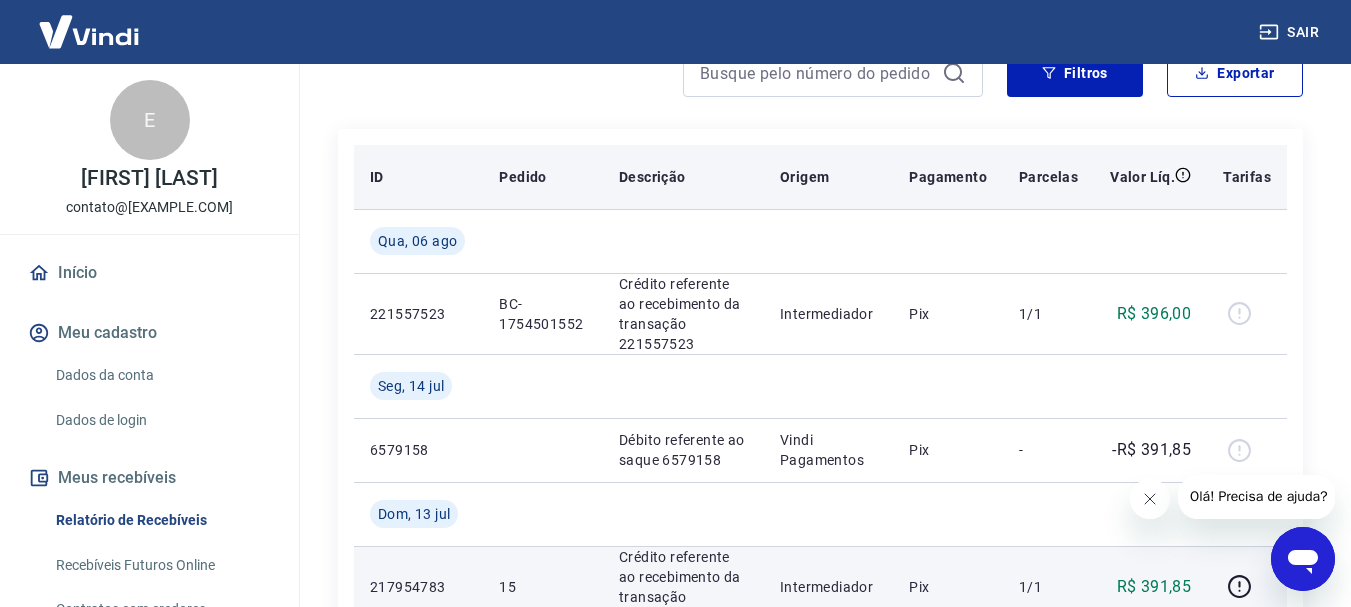 scroll, scrollTop: 0, scrollLeft: 0, axis: both 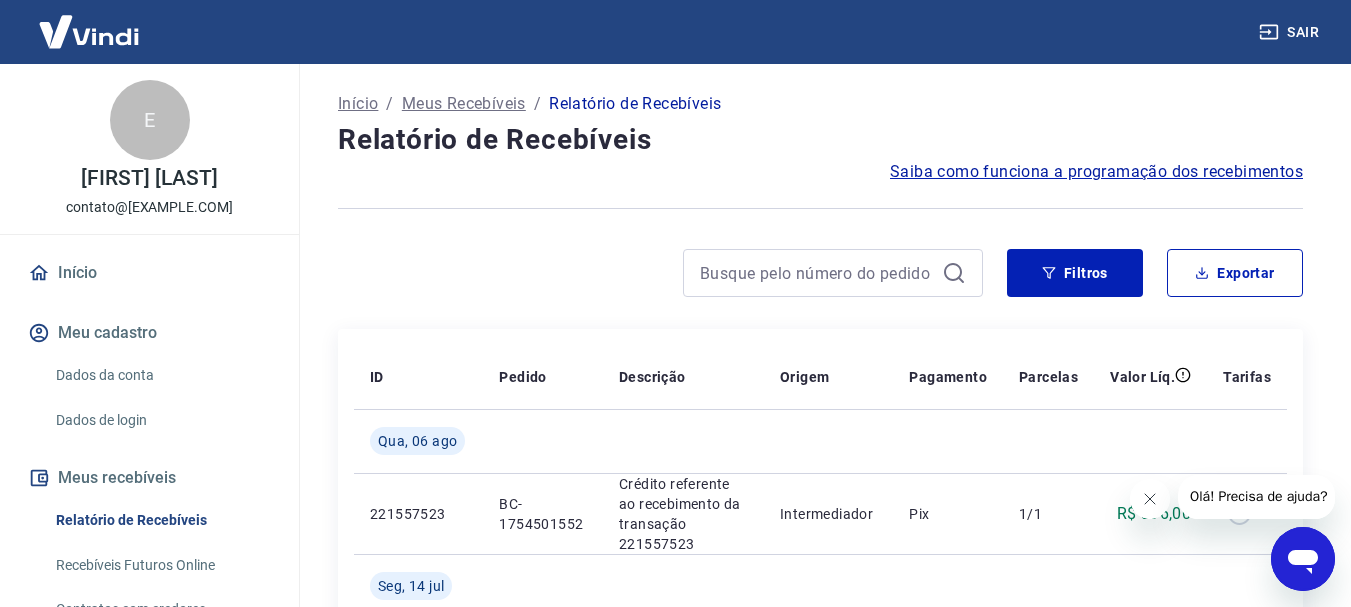 click on "Início" at bounding box center [149, 273] 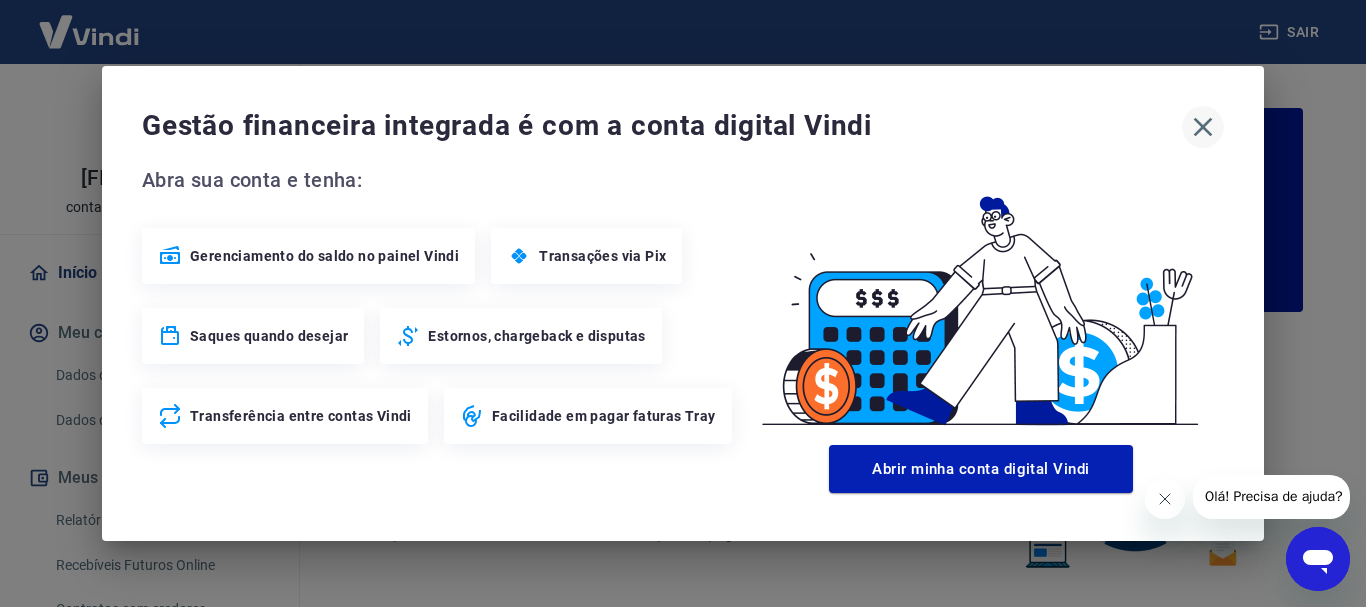 click 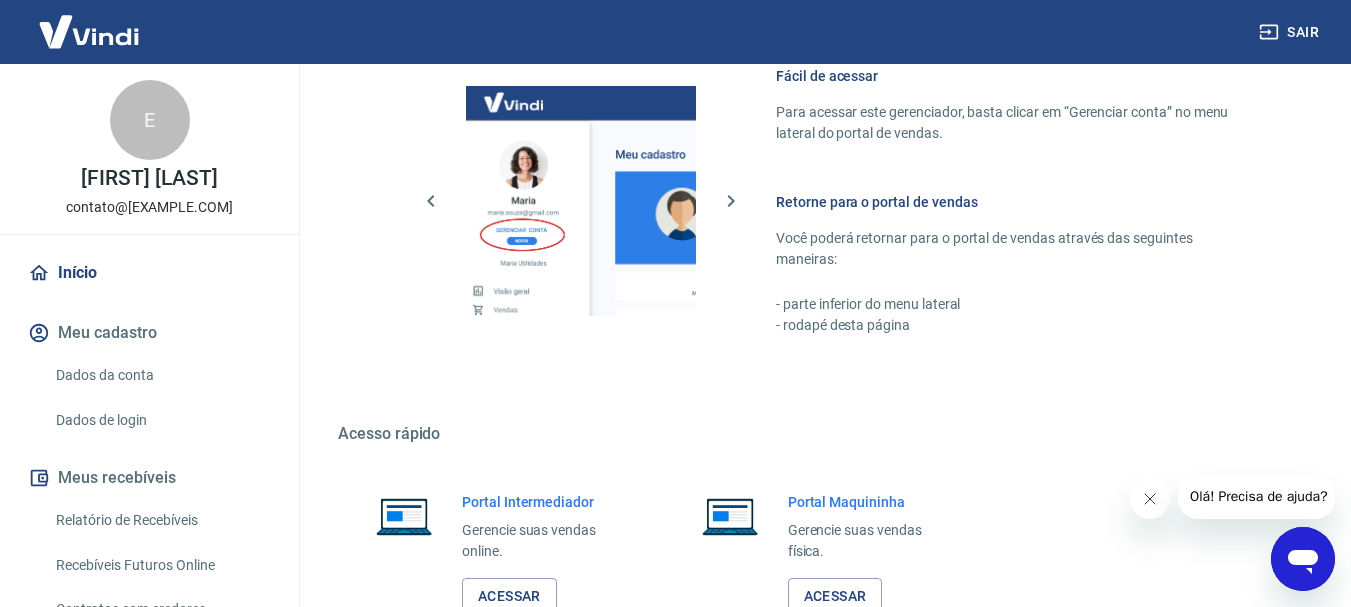 scroll, scrollTop: 1241, scrollLeft: 0, axis: vertical 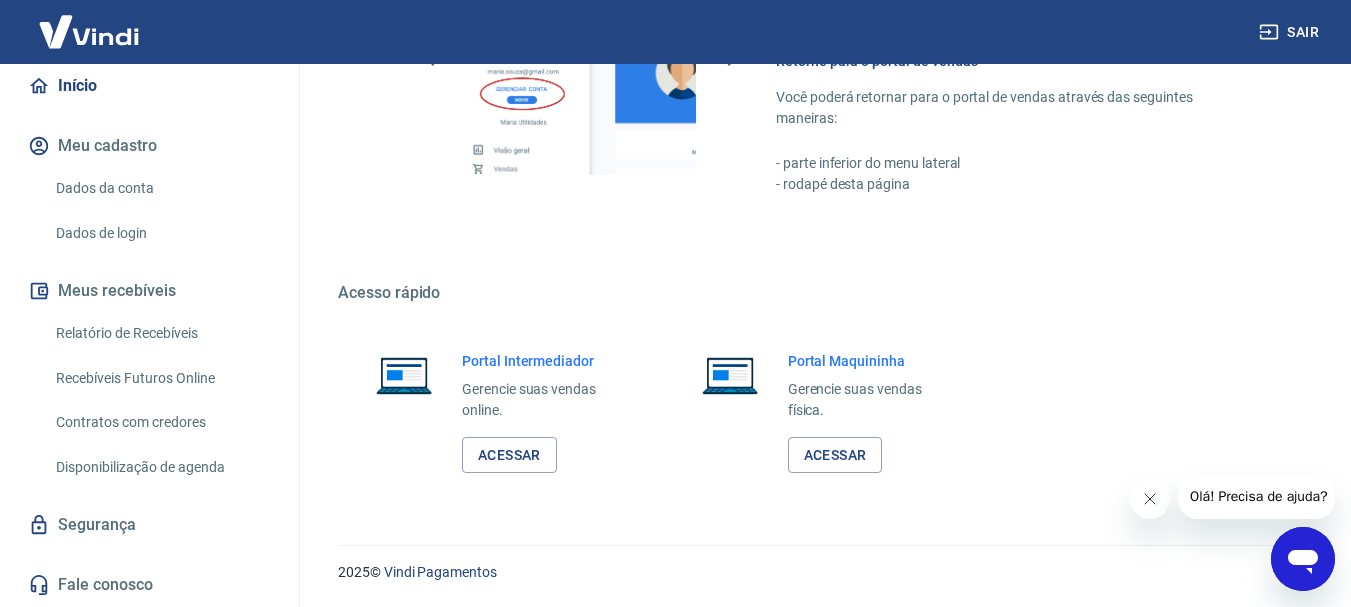 click on "Recebíveis Futuros Online" at bounding box center [161, 378] 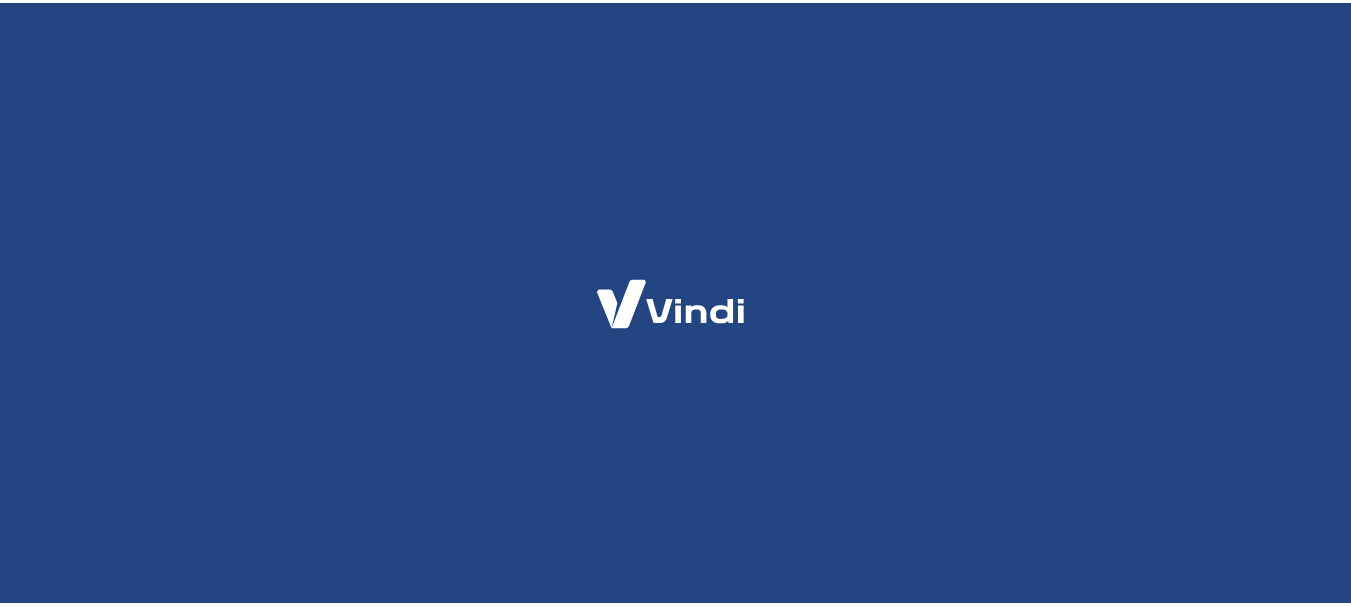 scroll, scrollTop: 0, scrollLeft: 0, axis: both 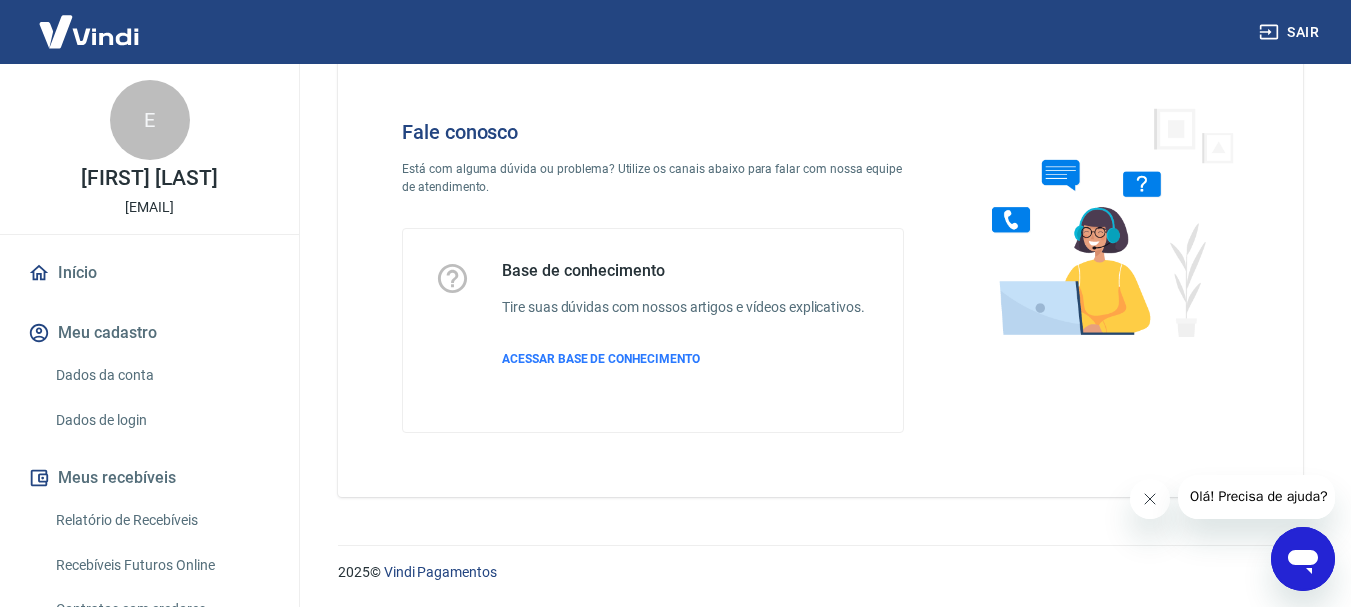 click on "Tire suas dúvidas com nossos artigos e vídeos explicativos." at bounding box center (683, 307) 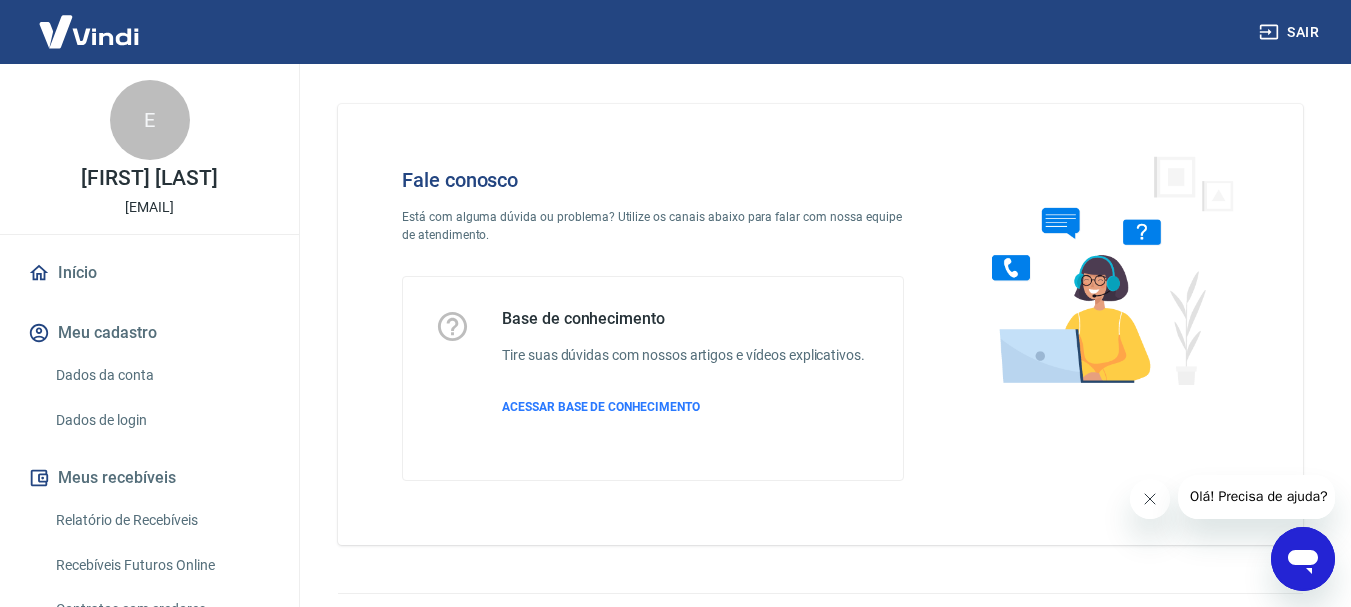 click 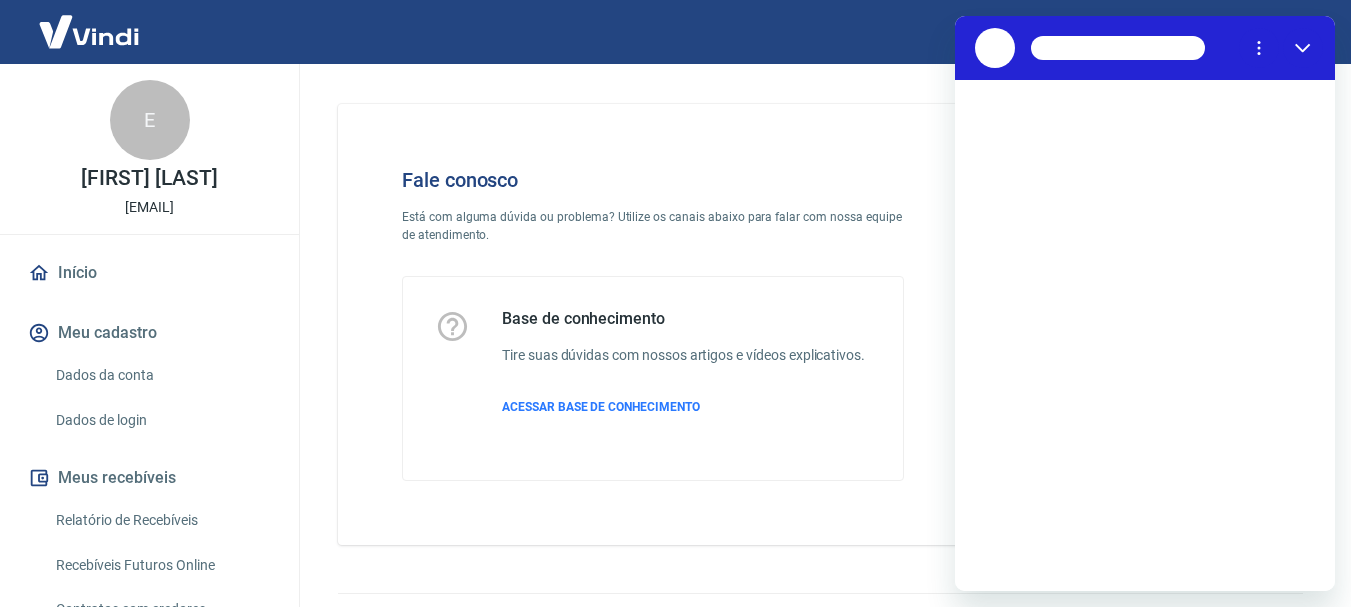 scroll, scrollTop: 0, scrollLeft: 0, axis: both 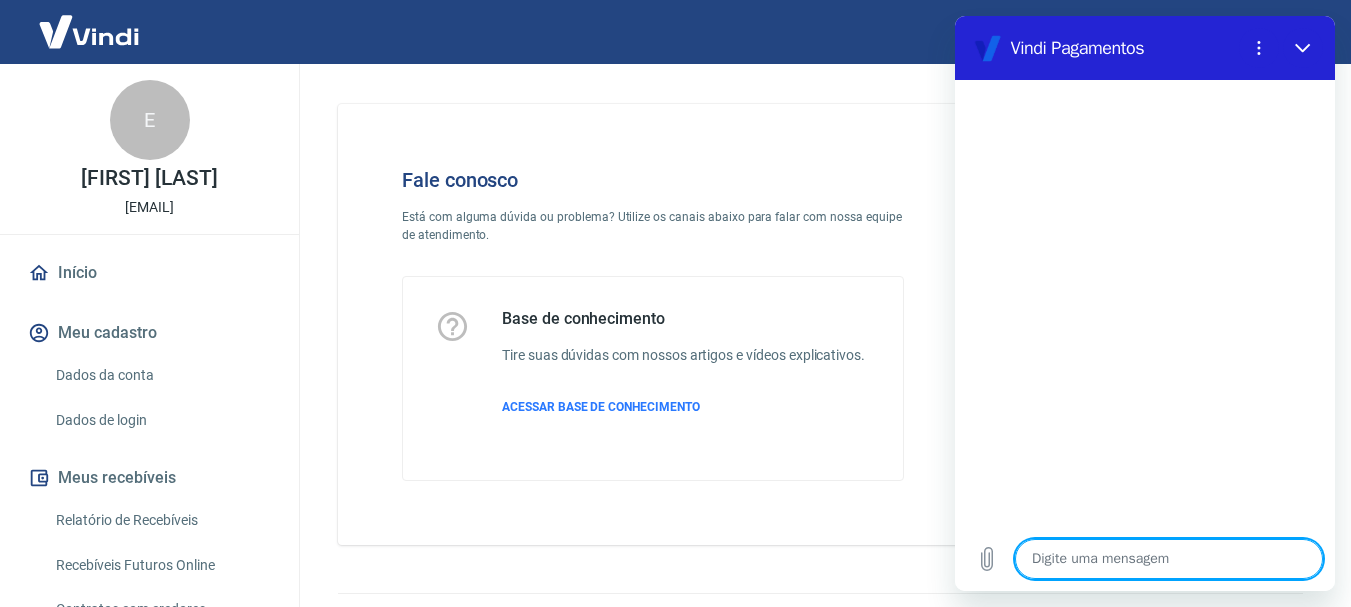 click at bounding box center (1169, 559) 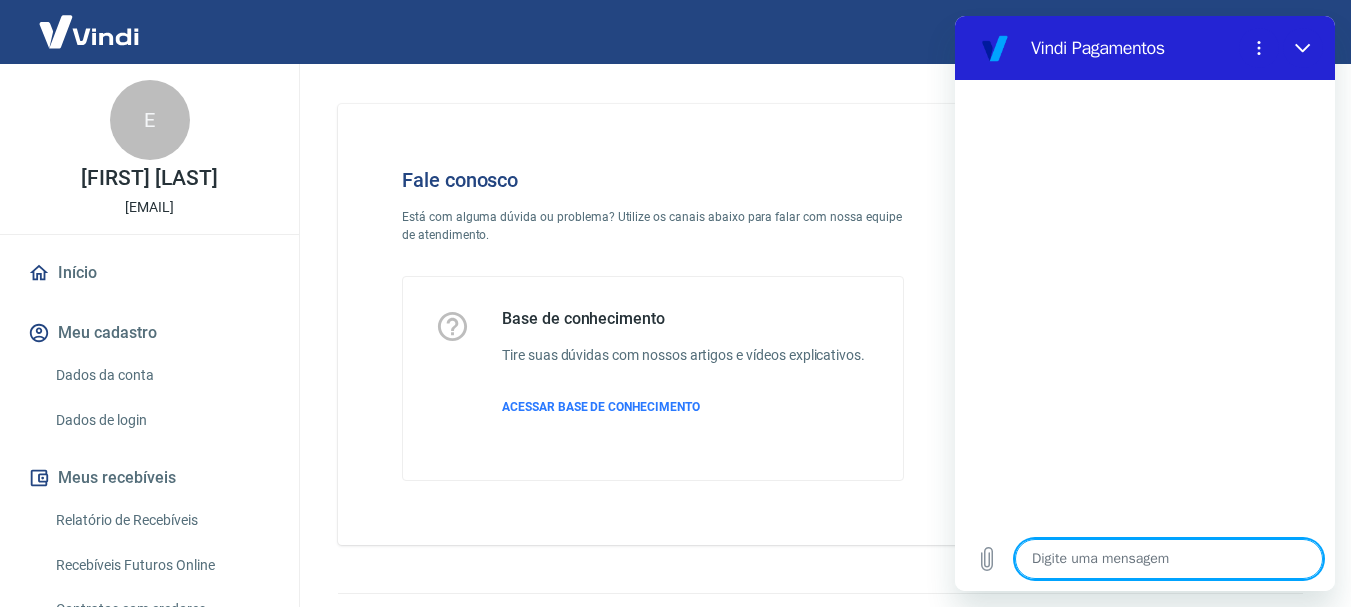 type on "O" 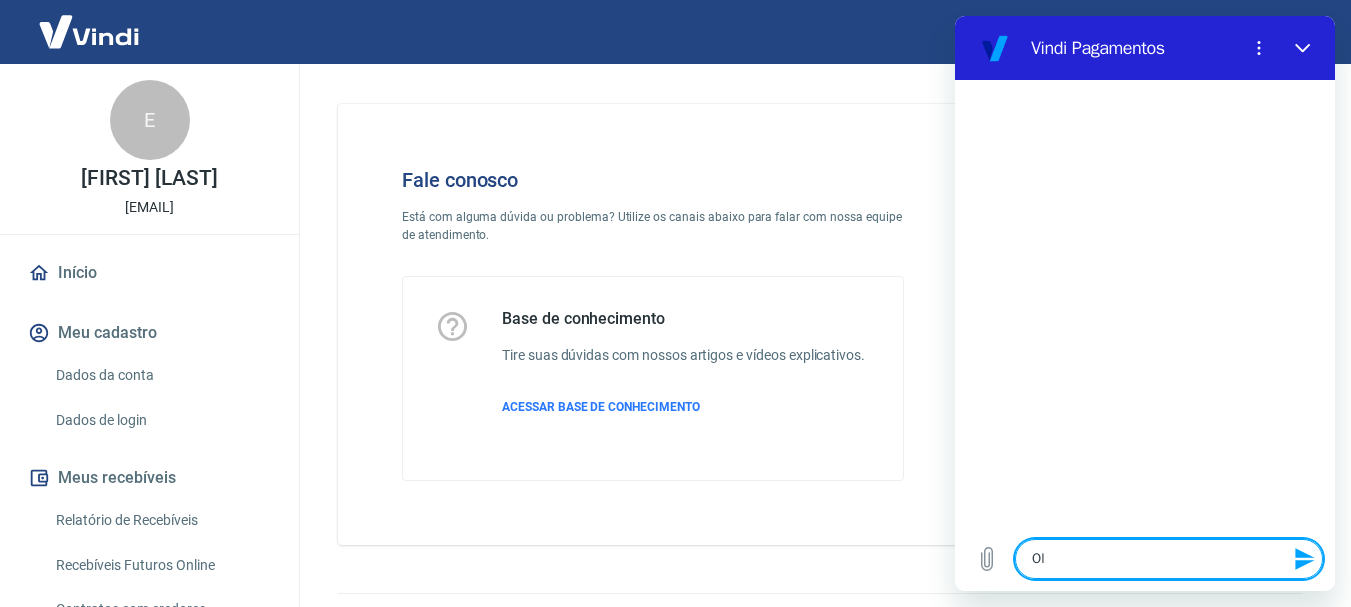 type on "Olk" 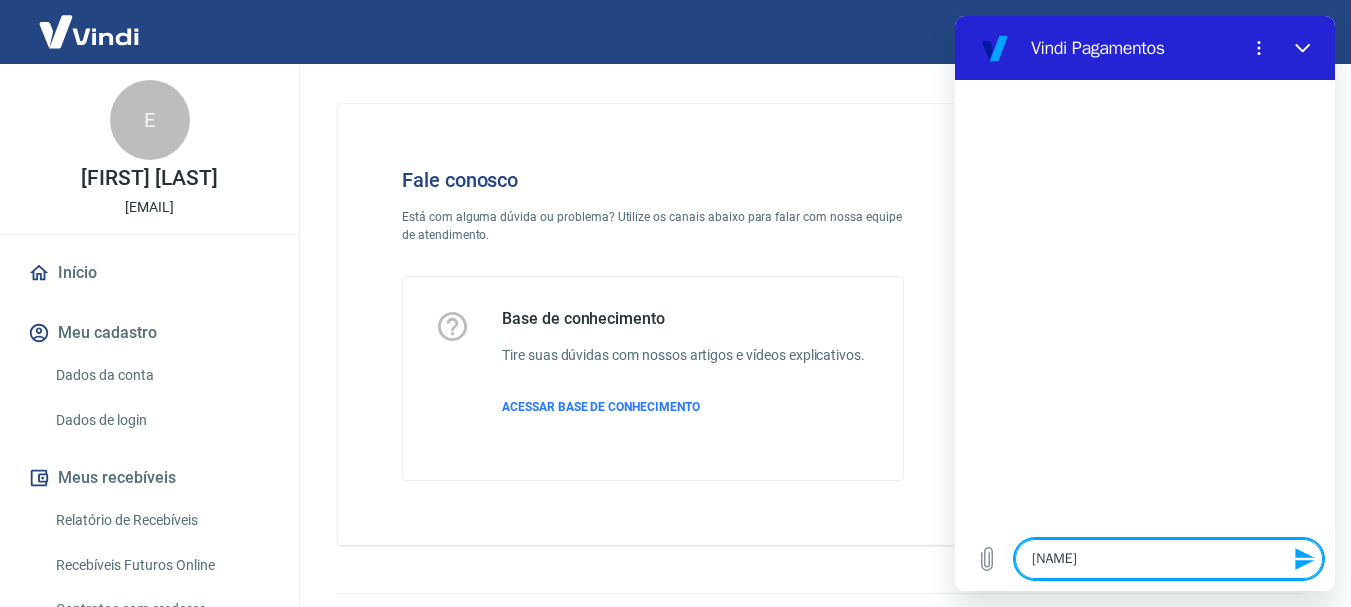 type on "Ol" 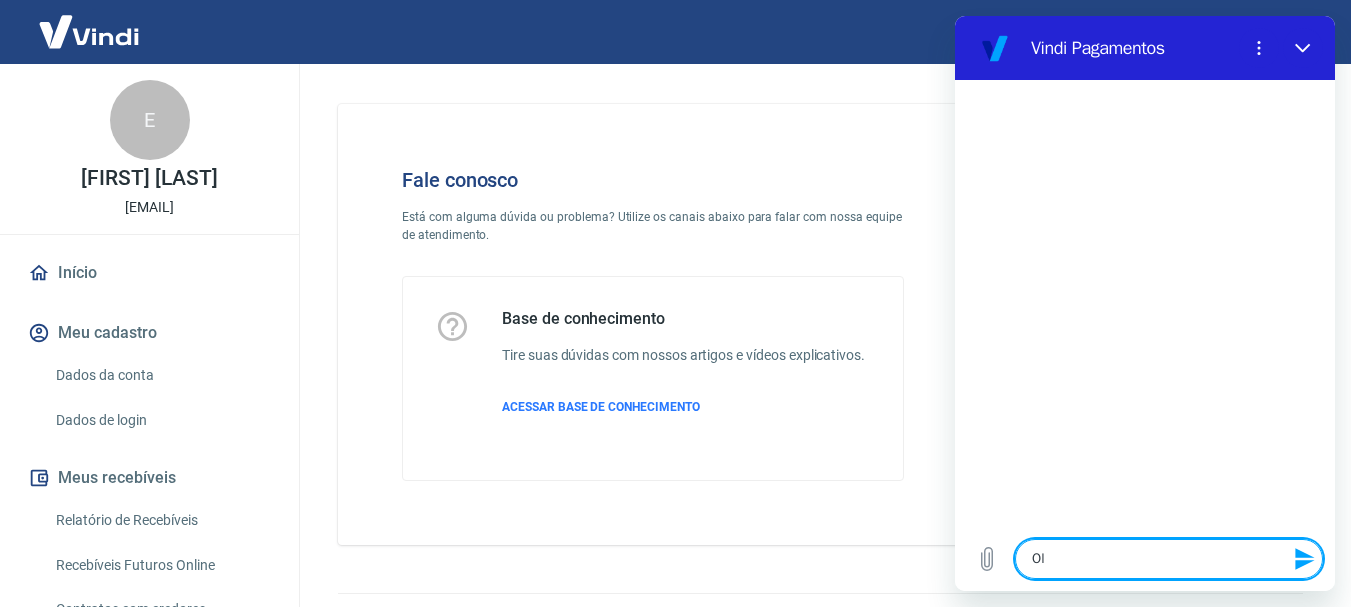 type on "Oll" 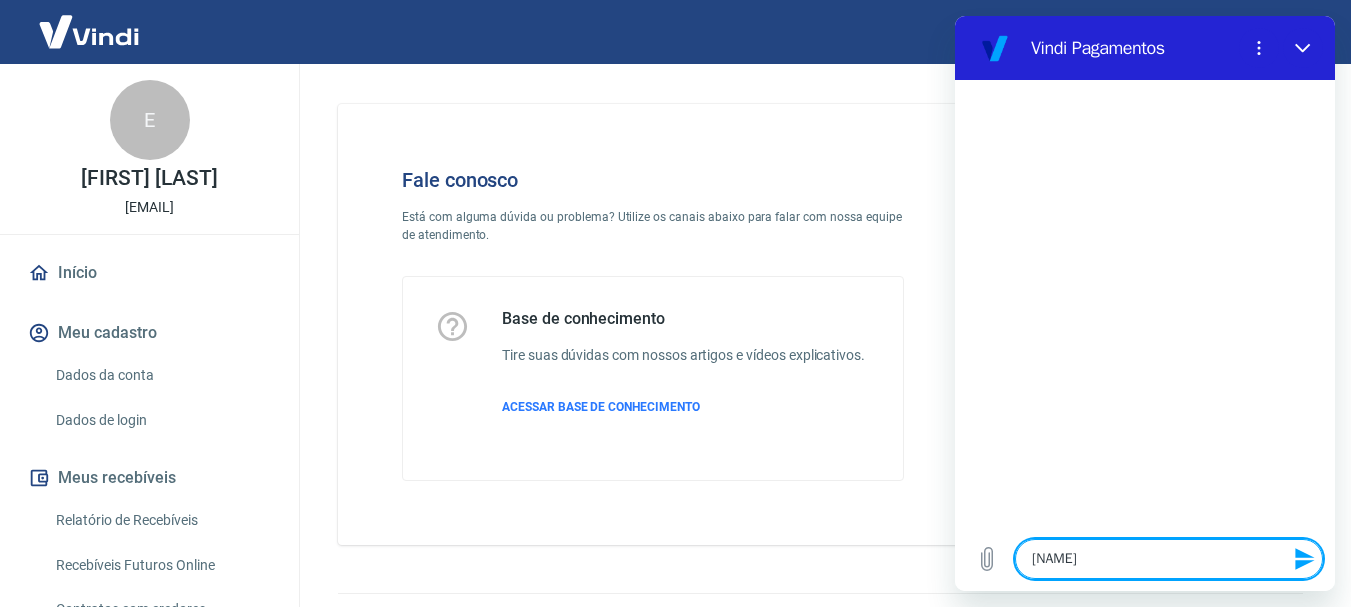 type on "Ol" 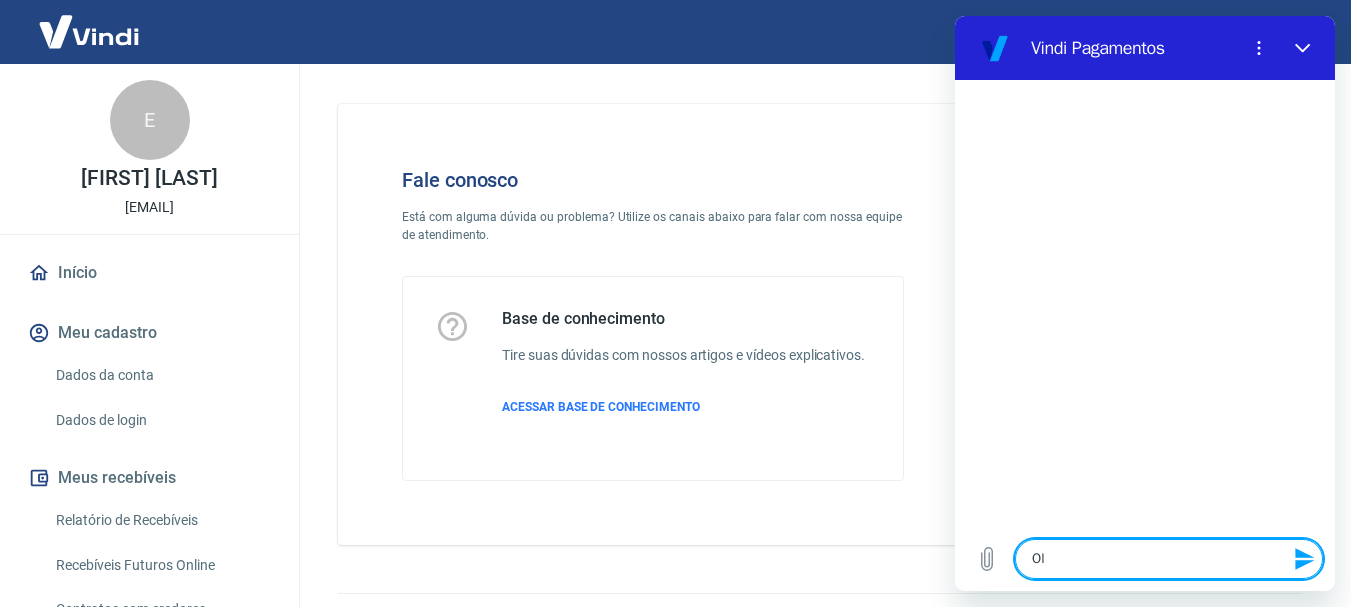 type on "Olá" 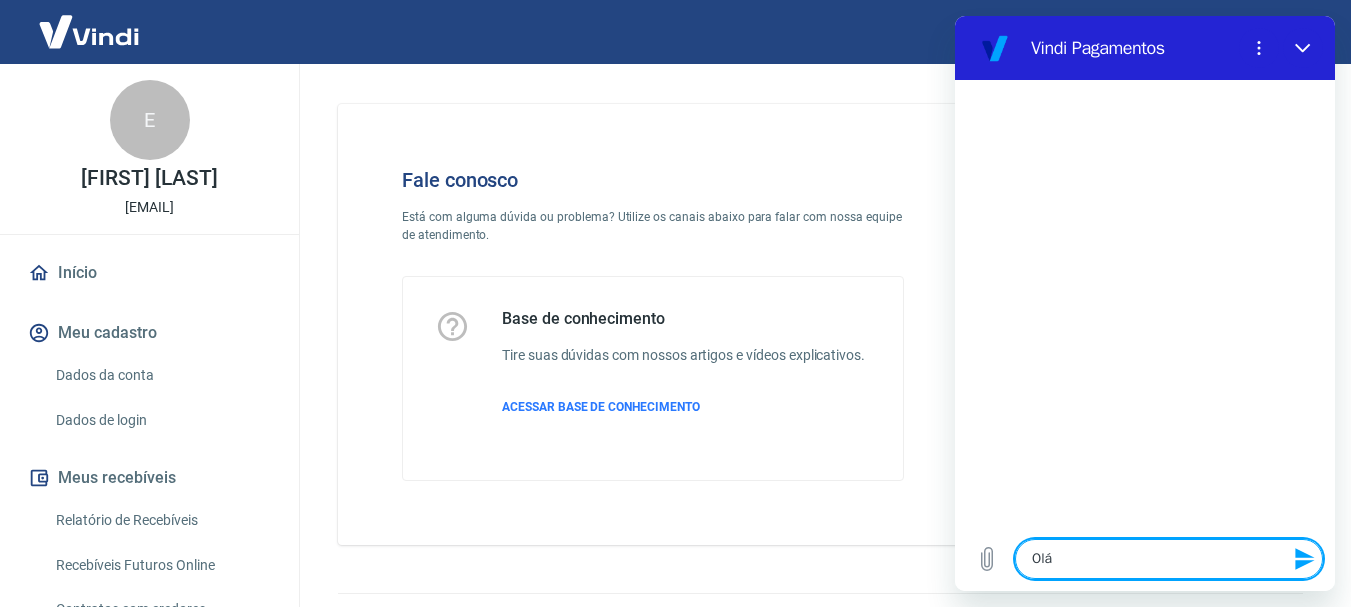 type on "x" 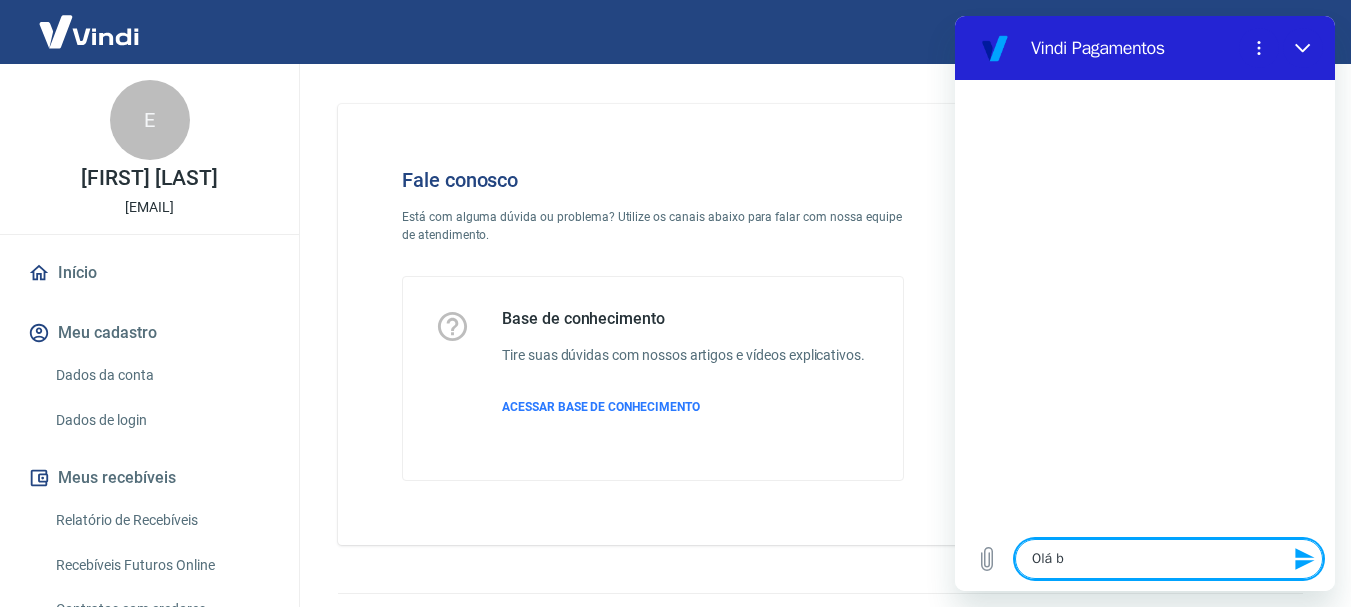 type on "x" 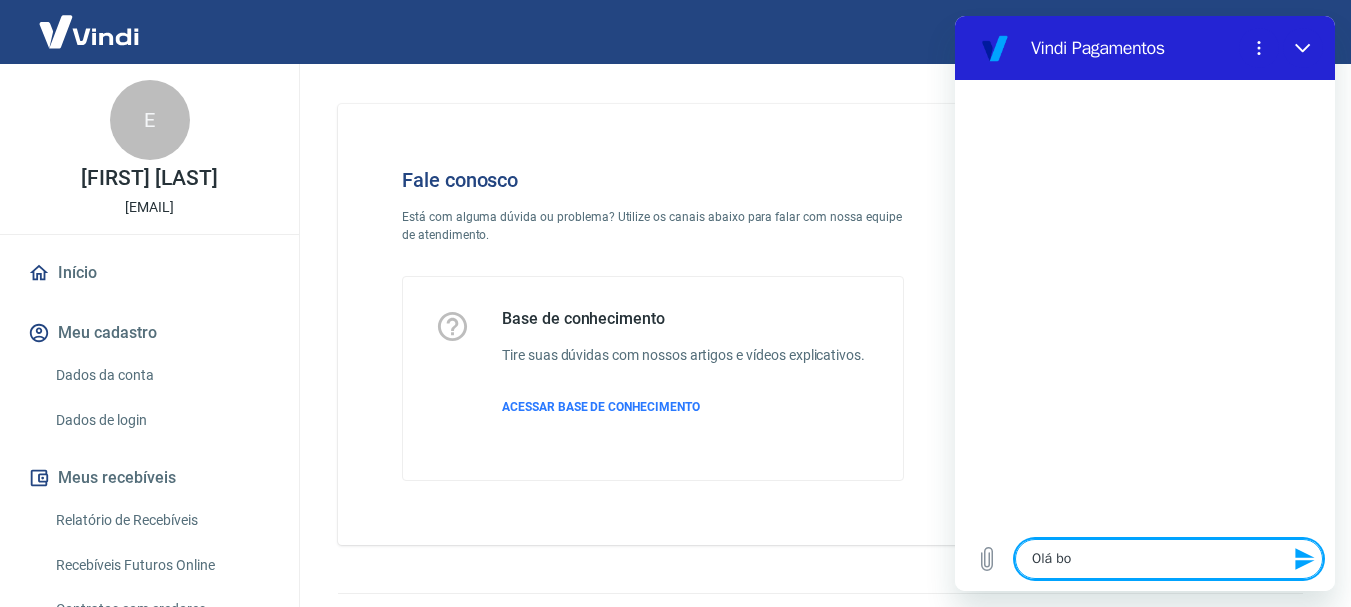 type on "Olá boa" 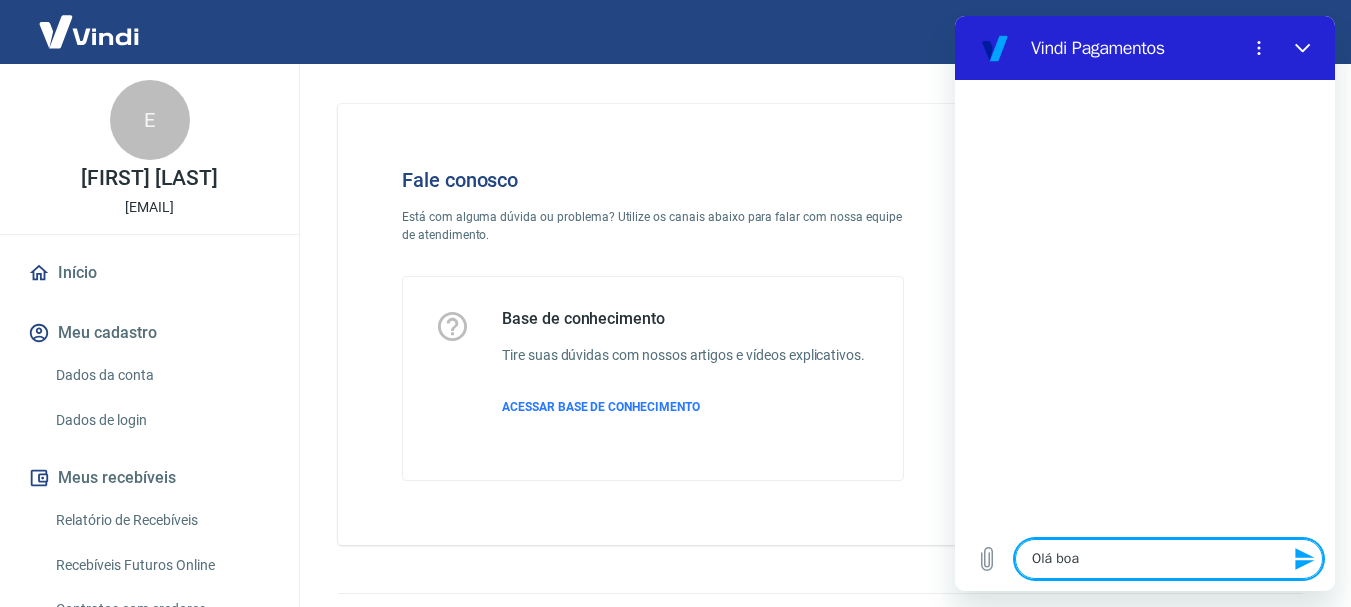 type on "Olá boa" 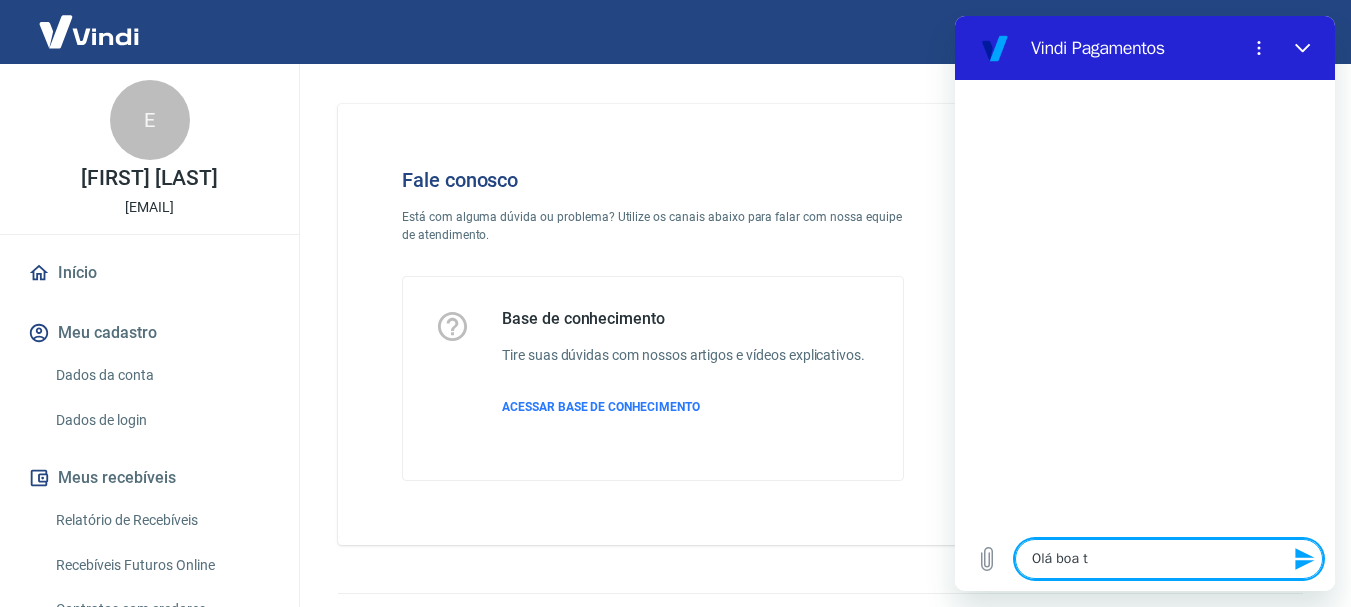 type on "Olá boa ta" 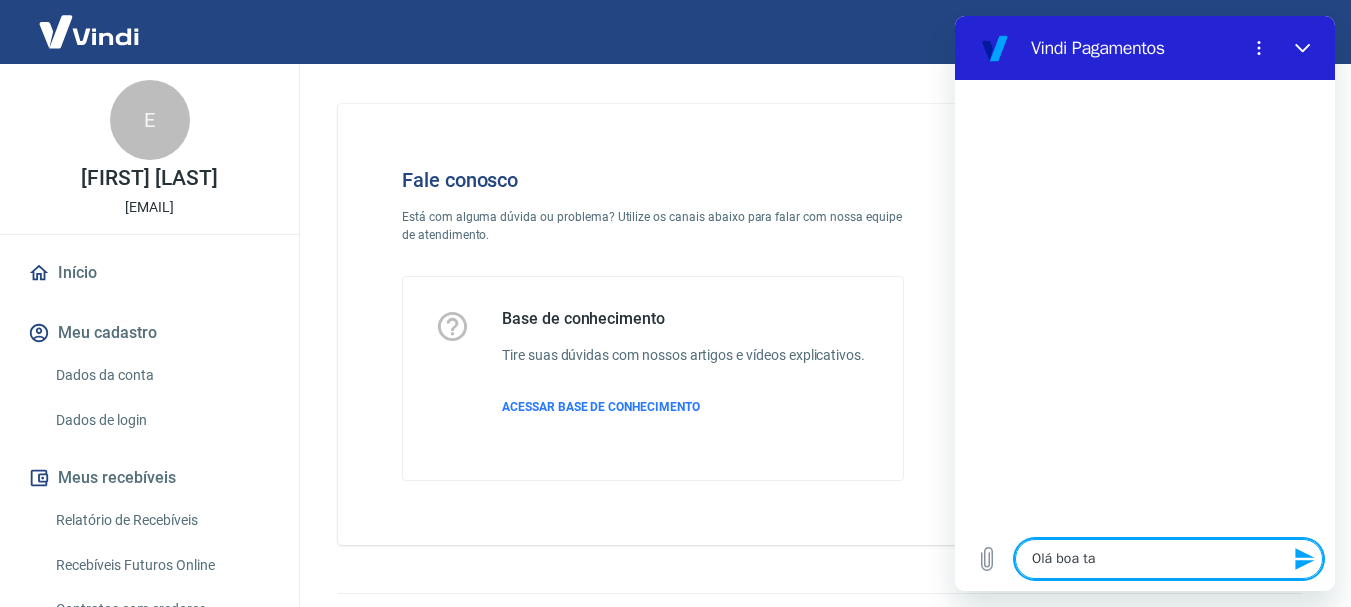 type on "x" 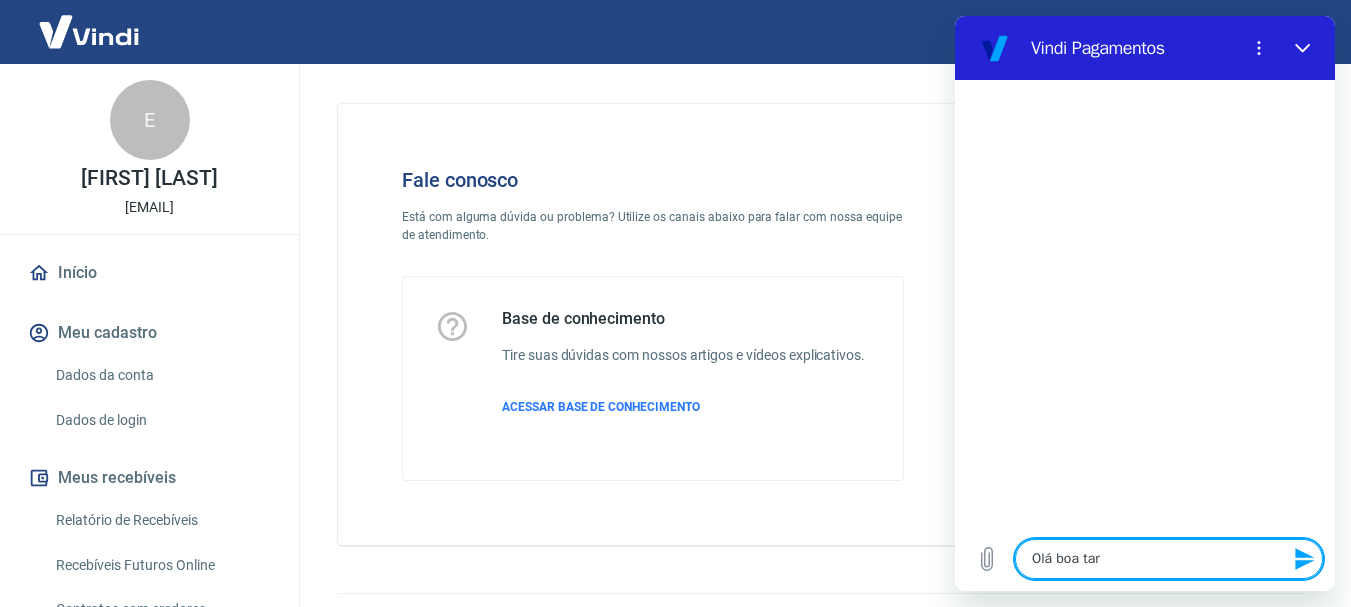 type on "Olá boa tard" 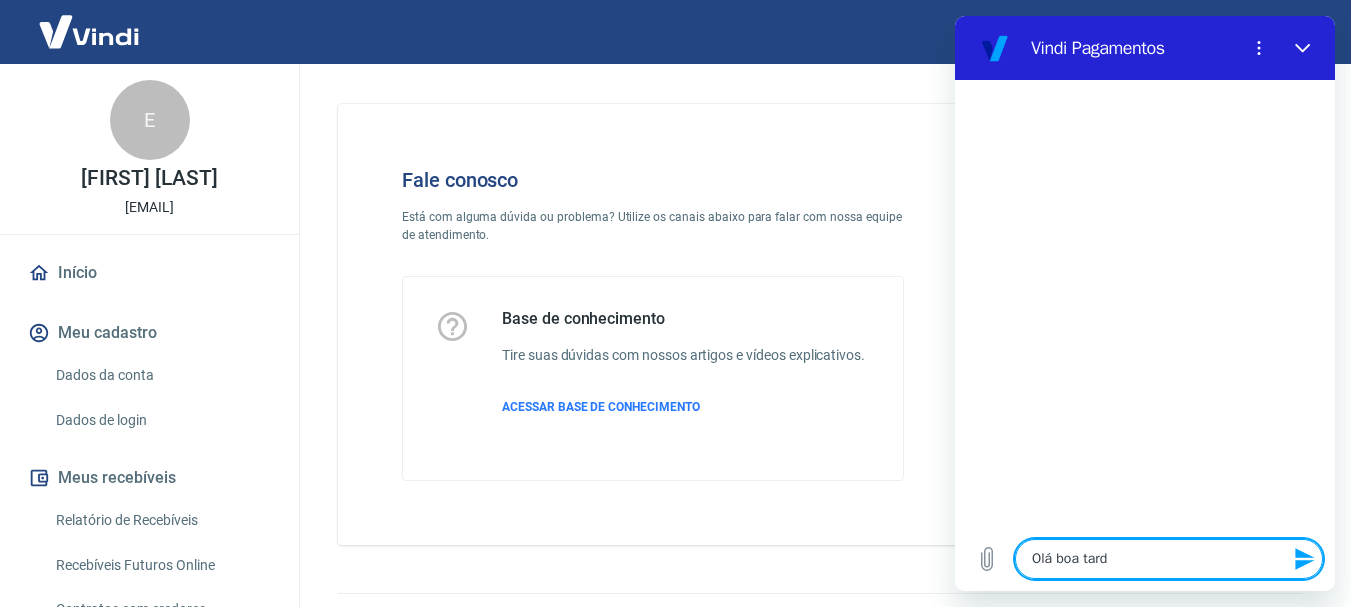 type on "Olá boa tarde" 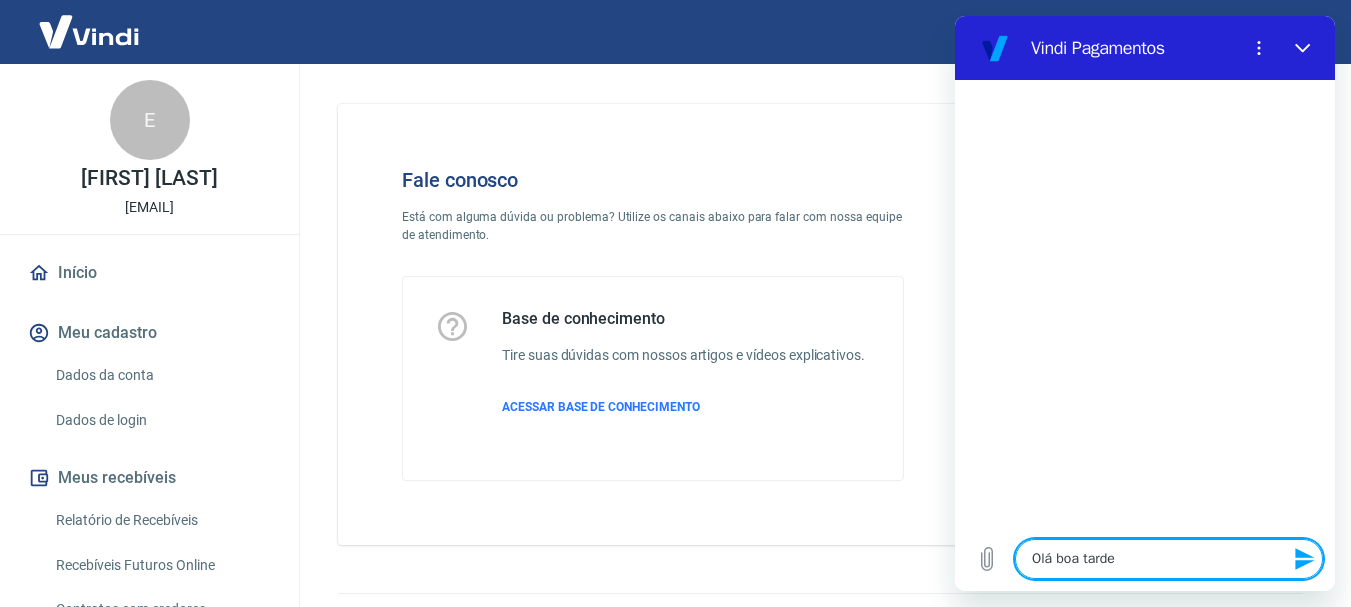 type on "Olá boa tarde" 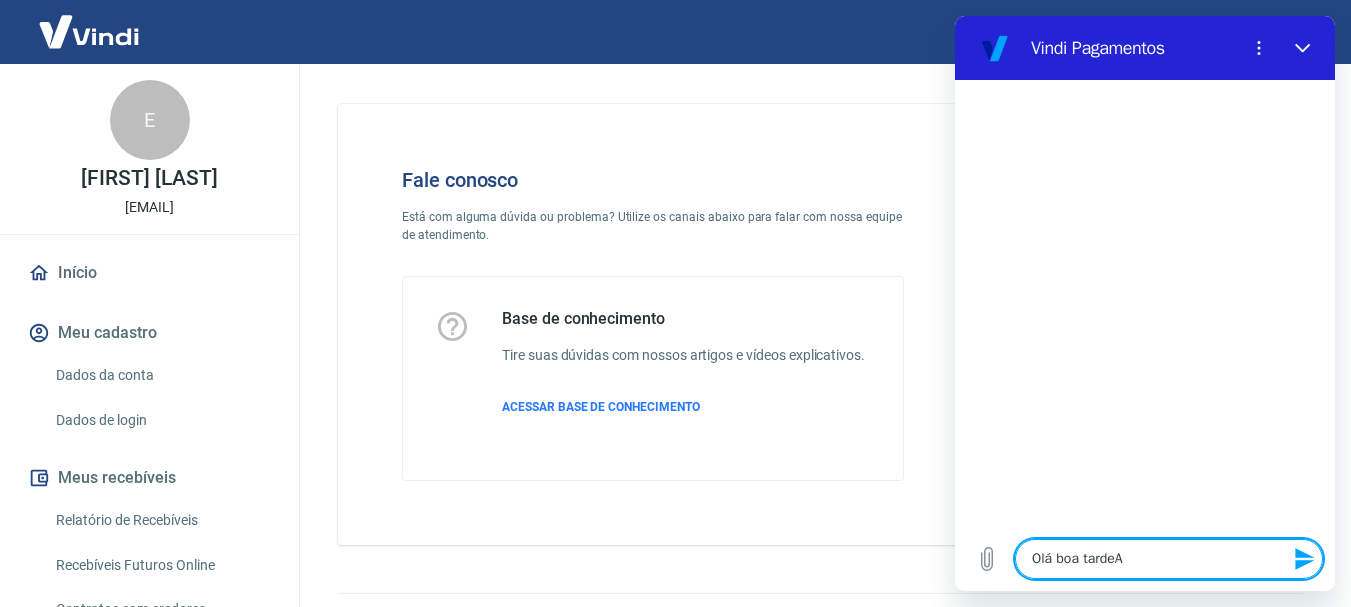 type on "Olá boa tardeA|" 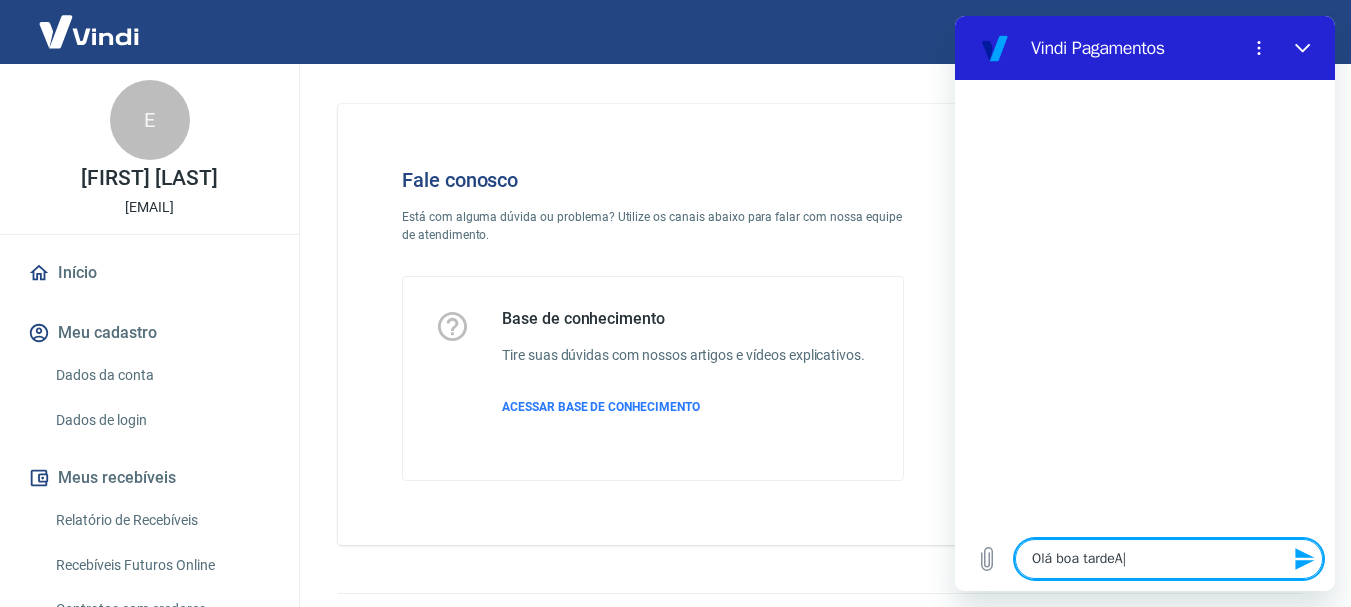 type on "Olá boa tardeA" 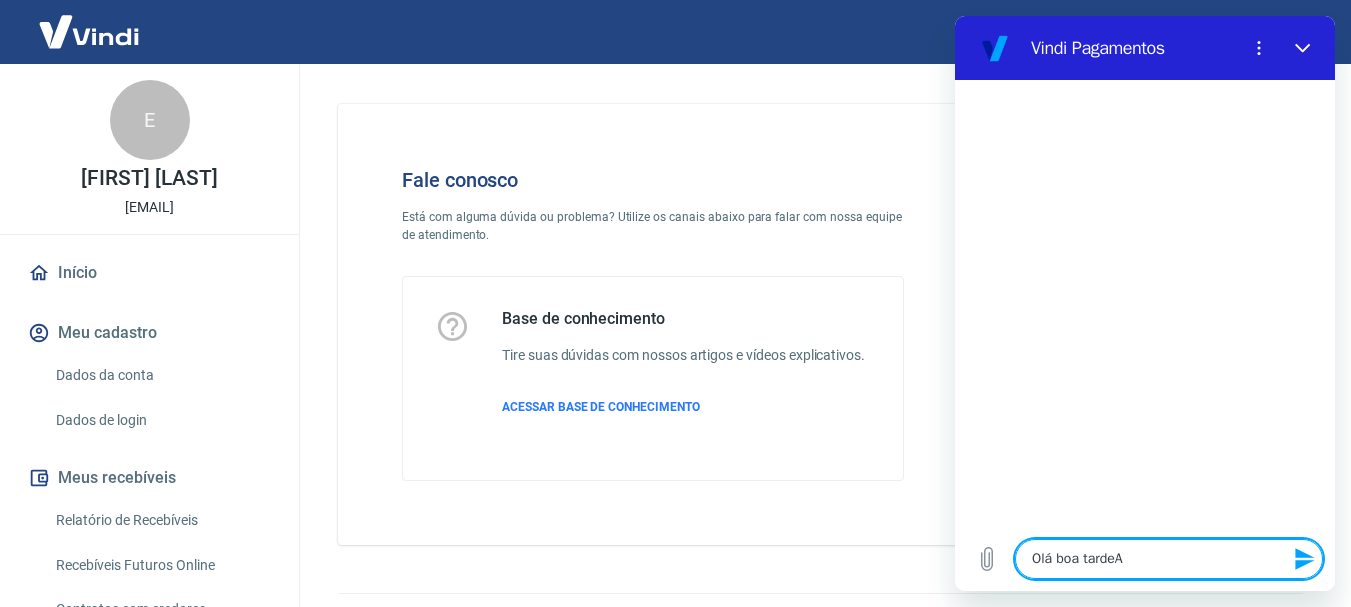 type on "Olá boa tarde" 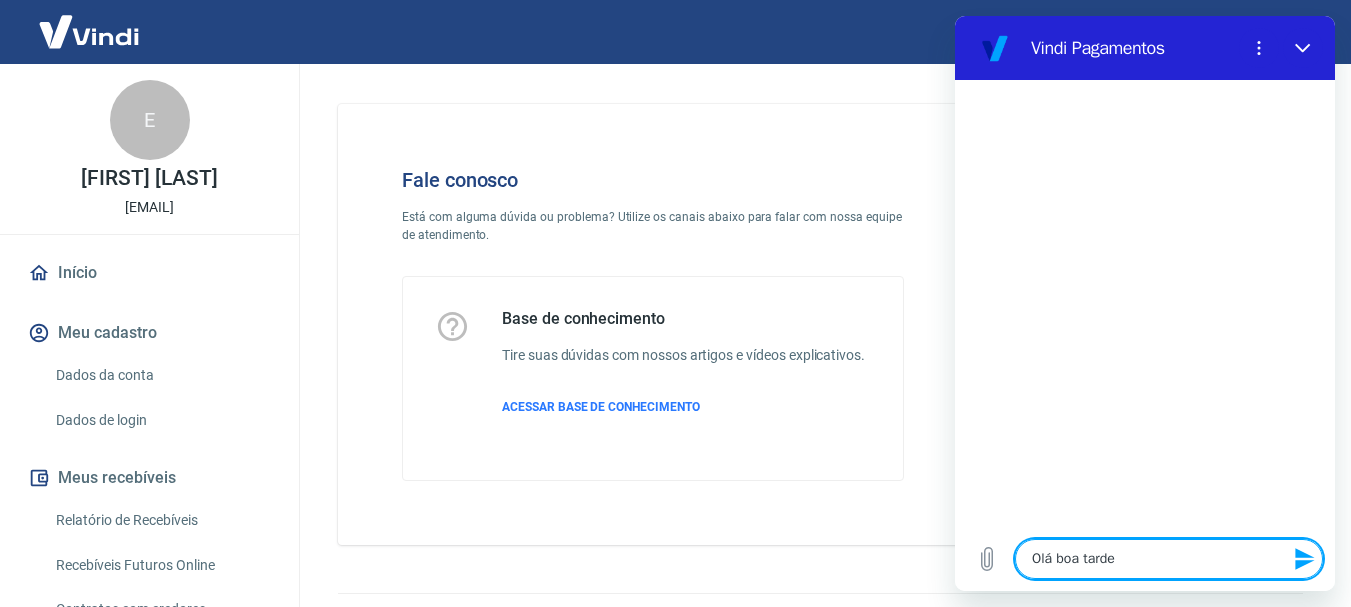 type on "Olá boa tarde|" 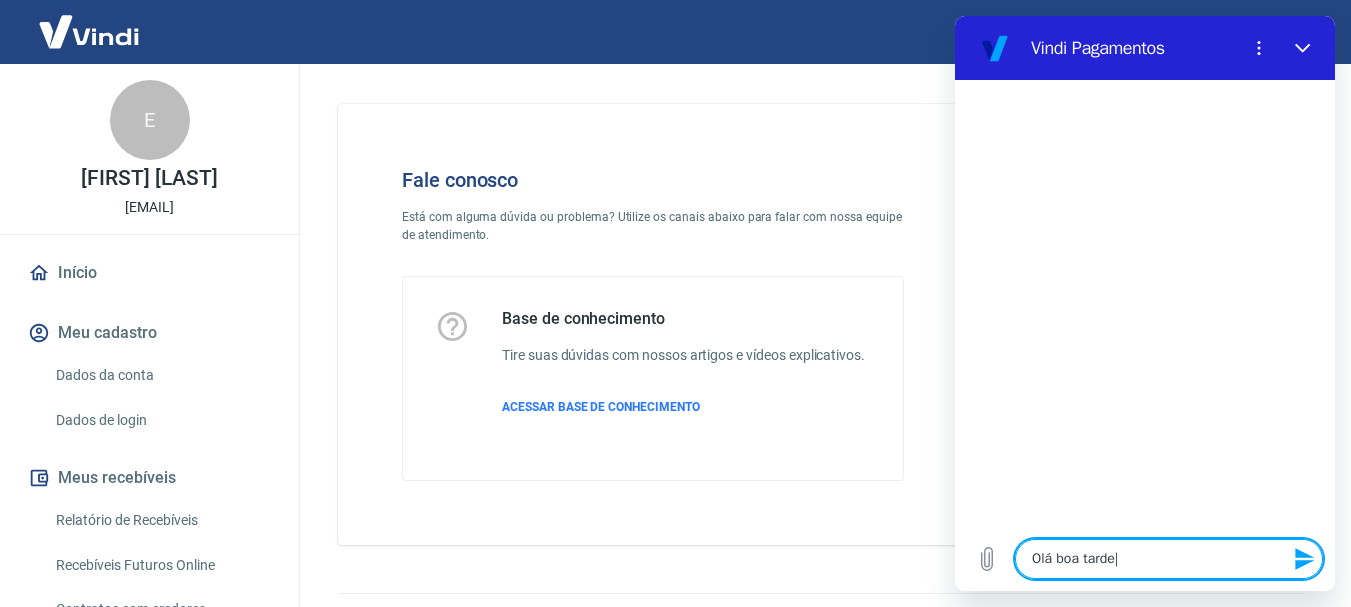 type 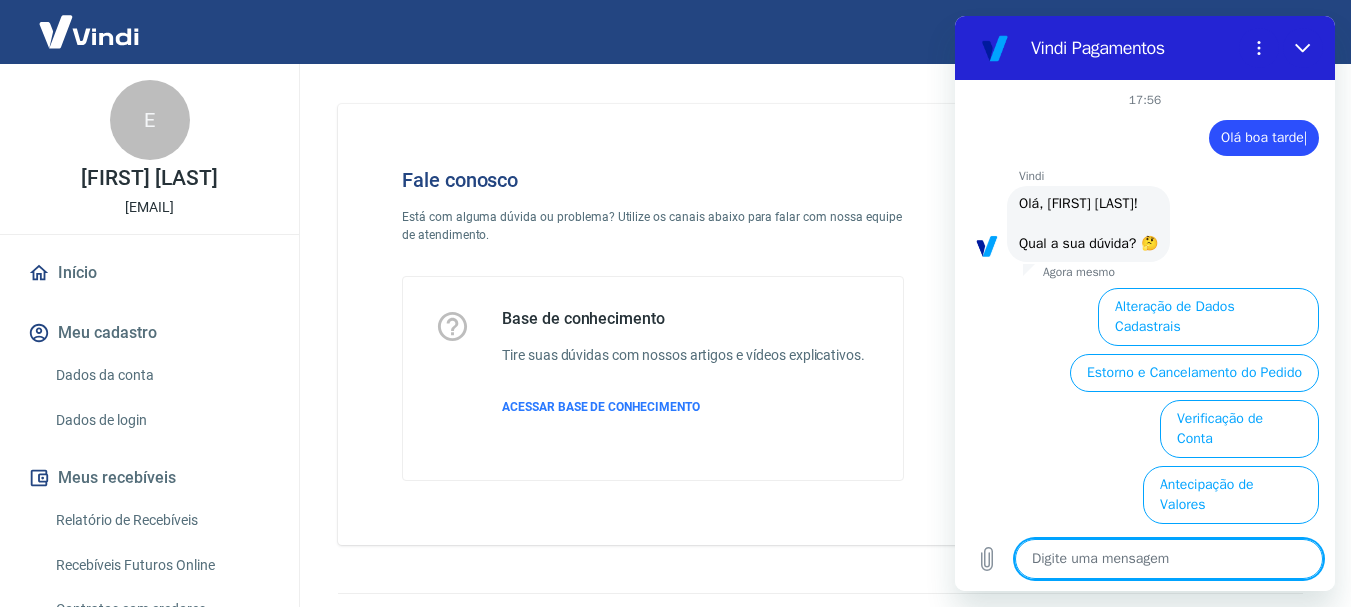scroll, scrollTop: 126, scrollLeft: 0, axis: vertical 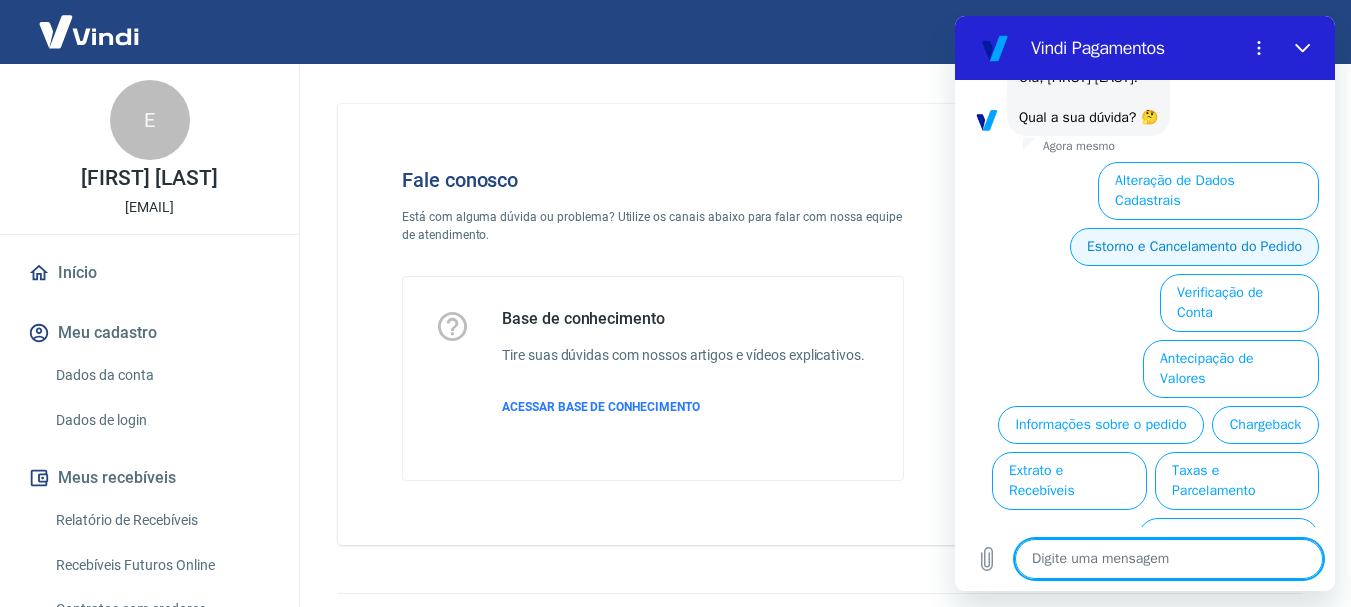 click on "Estorno e Cancelamento do Pedido" at bounding box center (1194, 247) 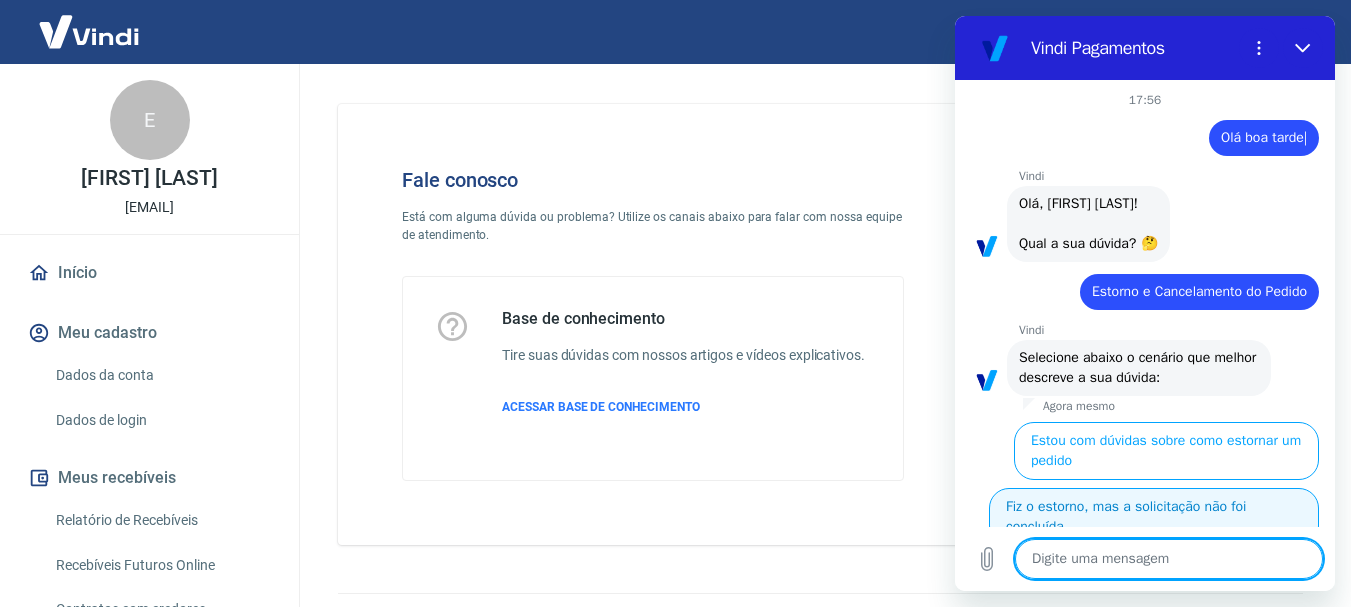 scroll, scrollTop: 228, scrollLeft: 0, axis: vertical 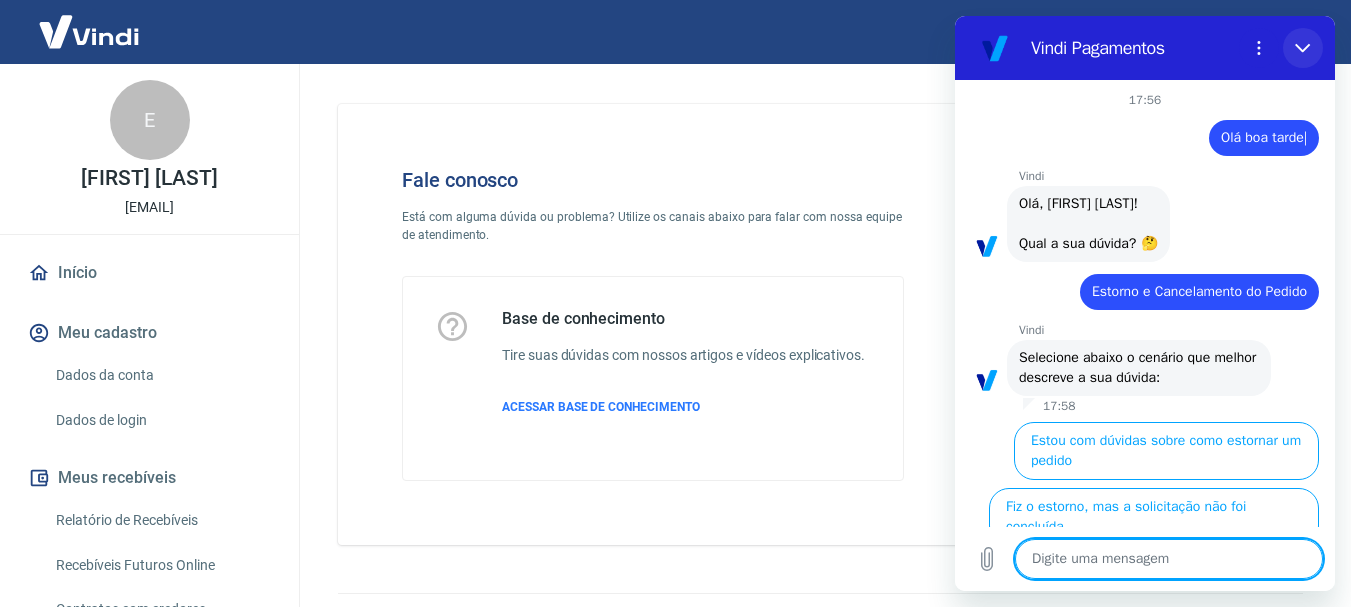 click at bounding box center [1303, 48] 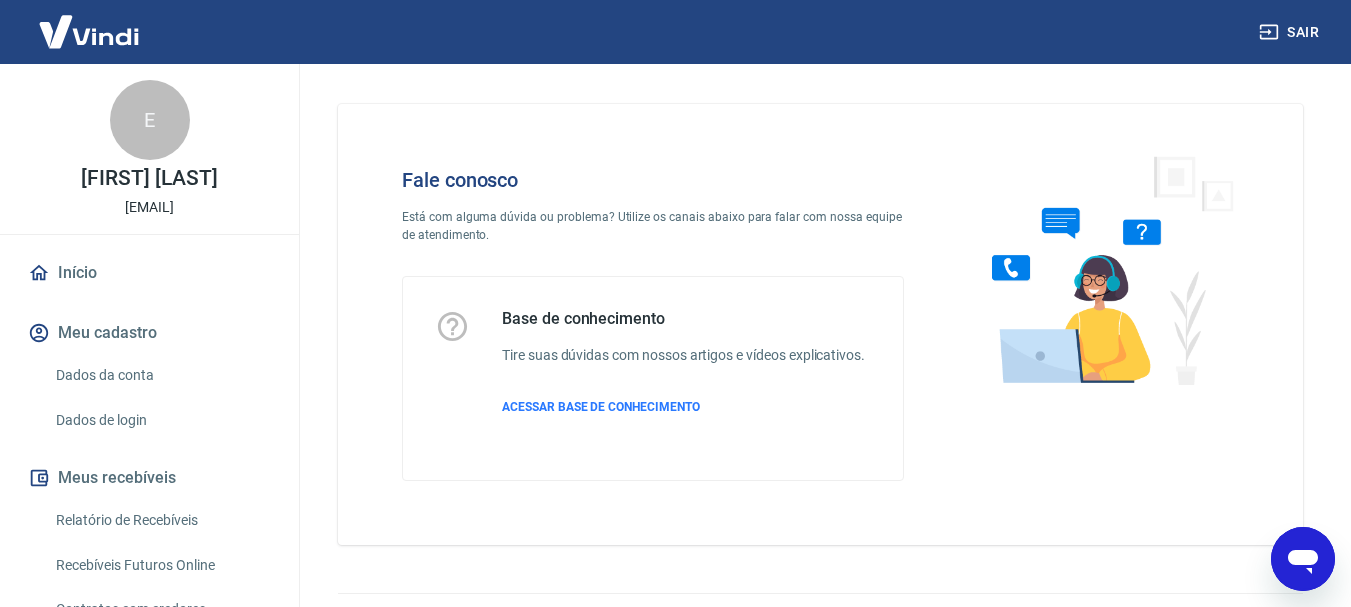 click on "Sair" at bounding box center [675, 32] 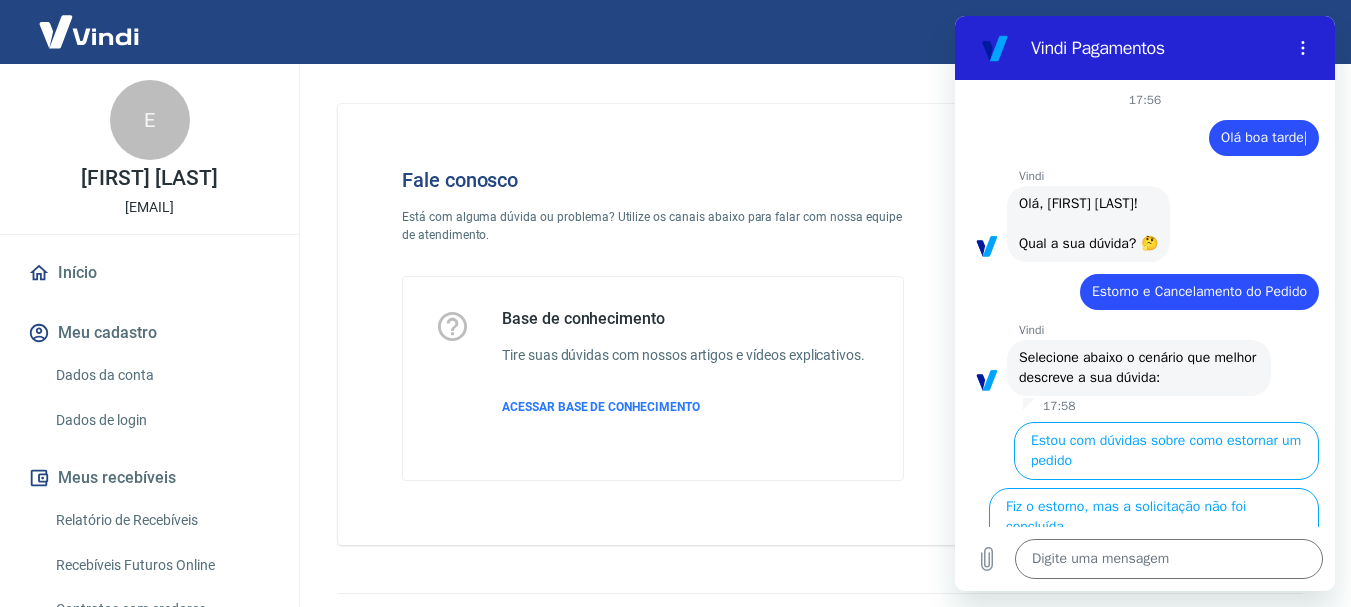 type on "x" 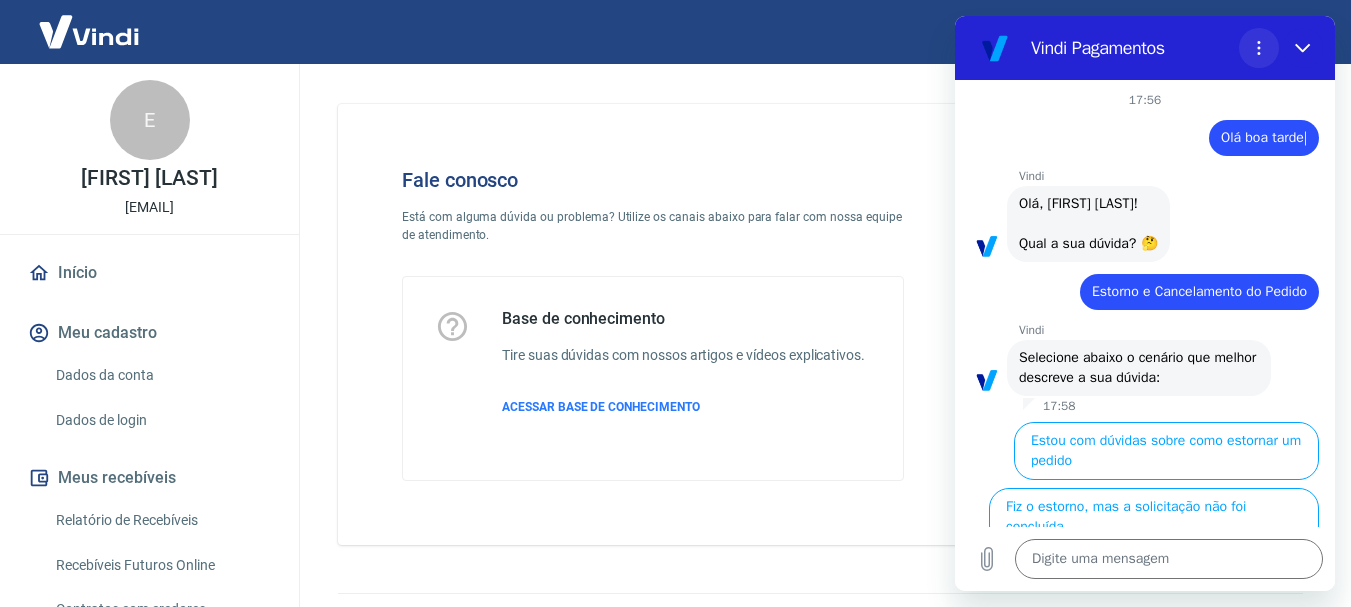 click 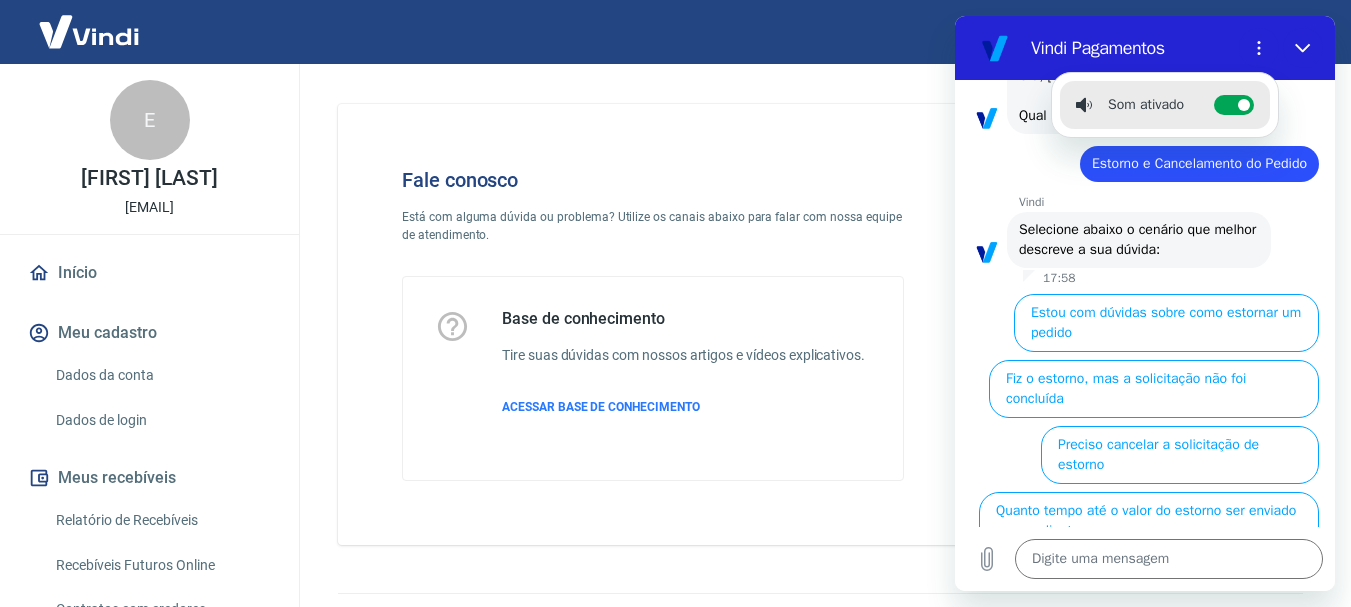 scroll, scrollTop: 0, scrollLeft: 0, axis: both 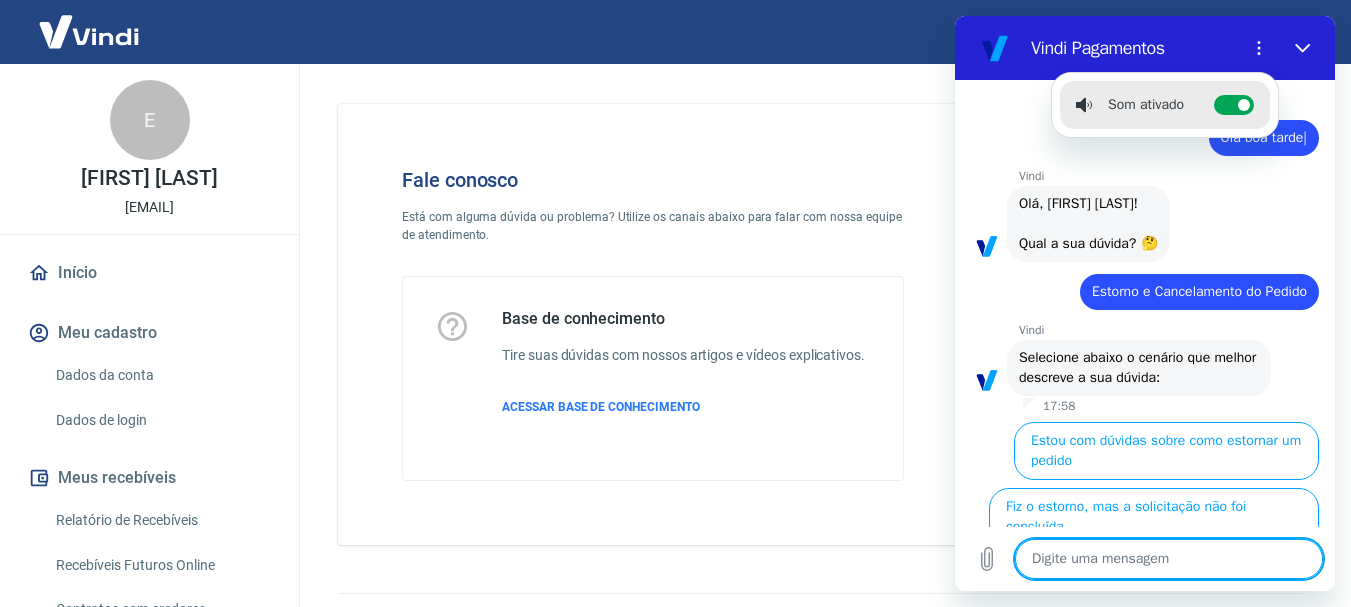 click at bounding box center (1169, 559) 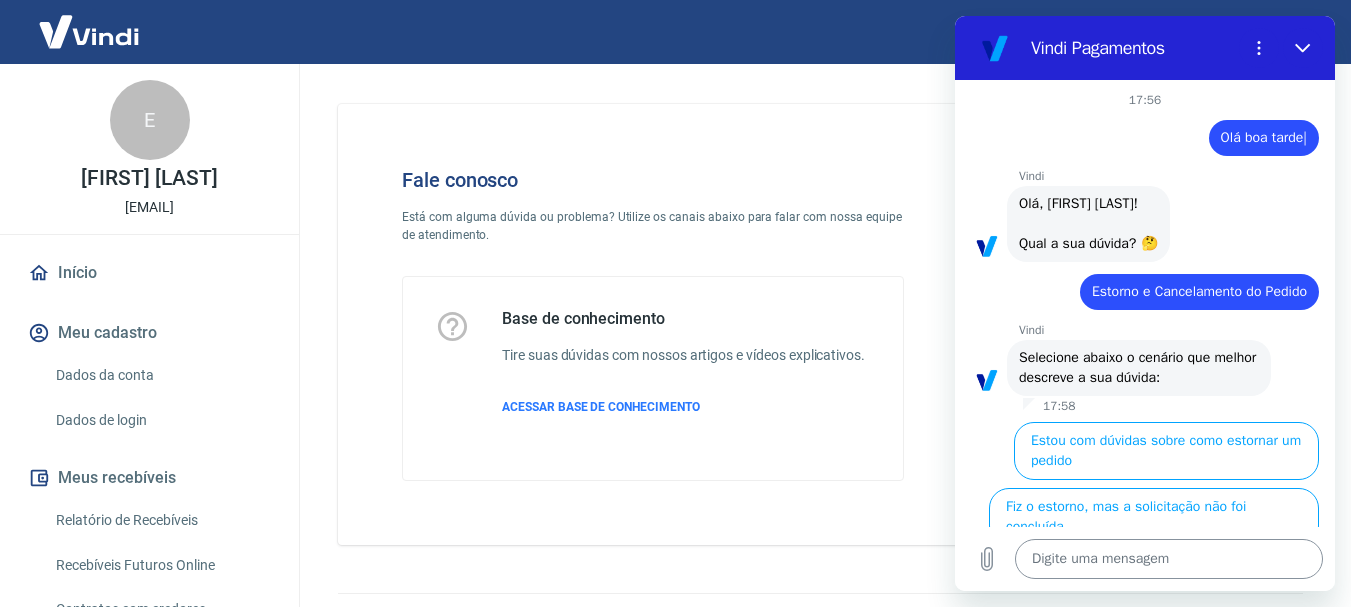 type 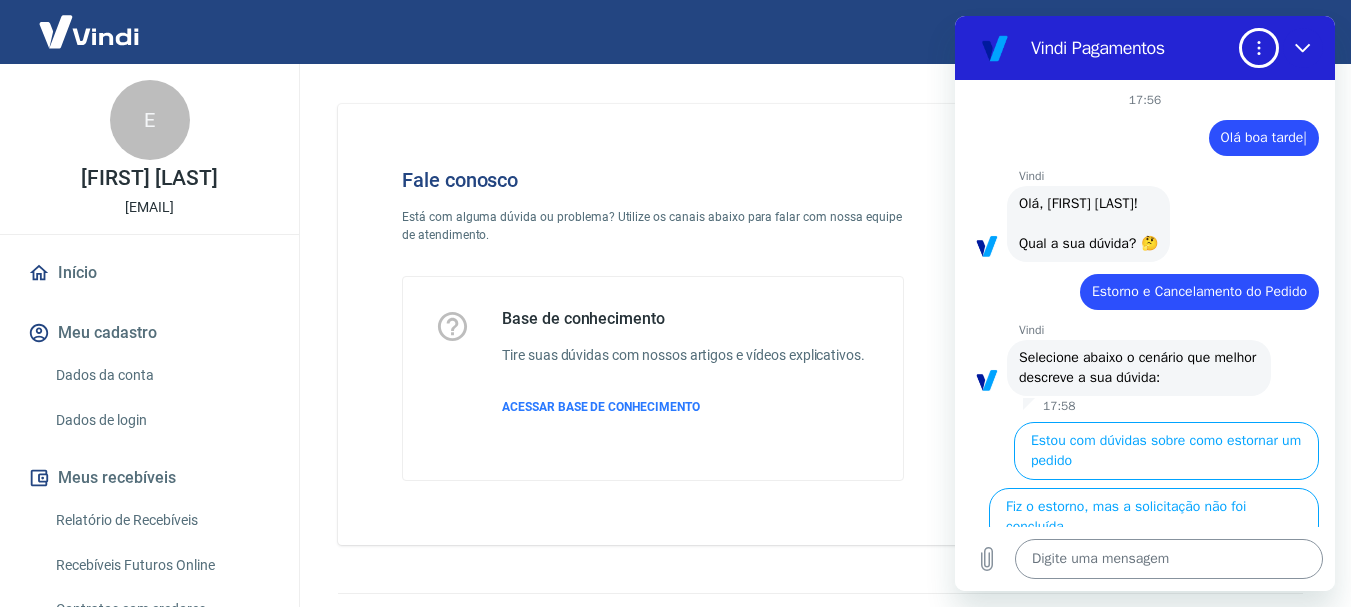 click at bounding box center (1259, 48) 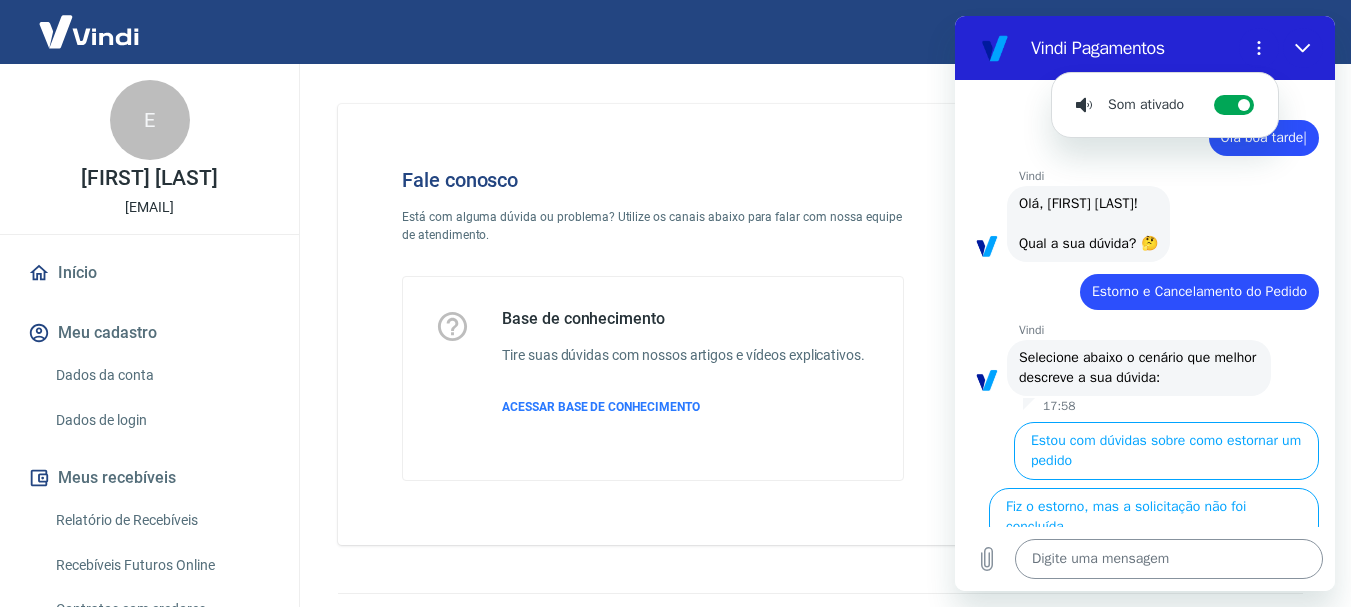 drag, startPoint x: 1144, startPoint y: 524, endPoint x: 1108, endPoint y: 563, distance: 53.075417 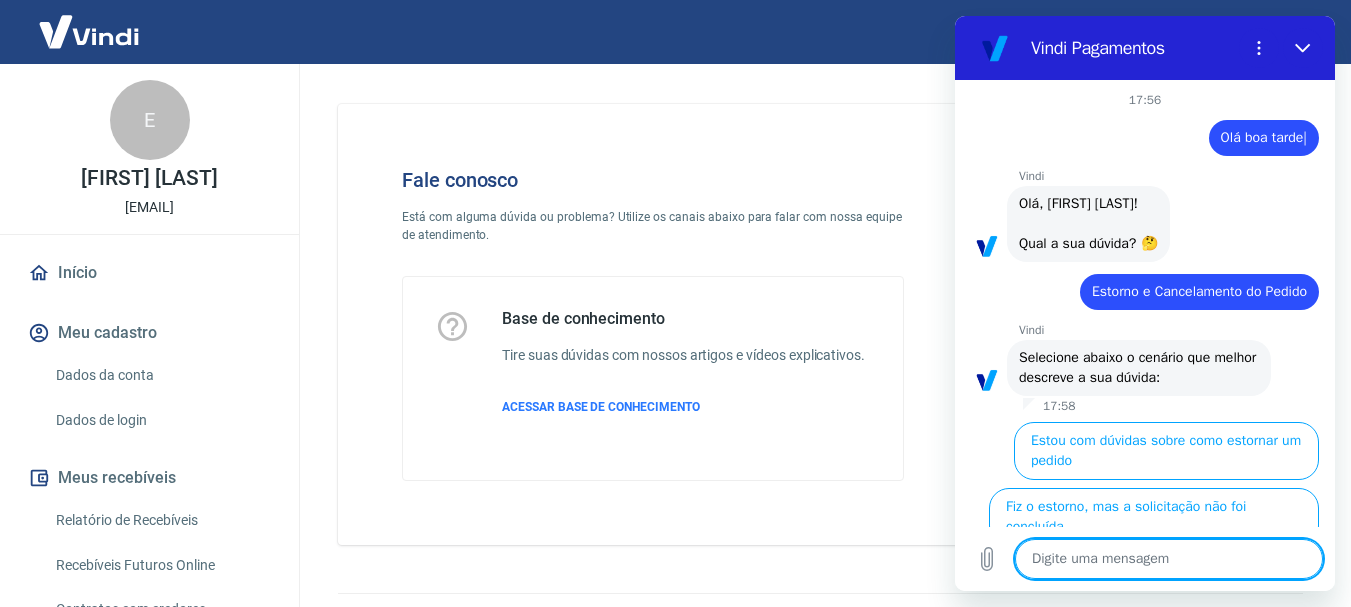 click at bounding box center [1169, 559] 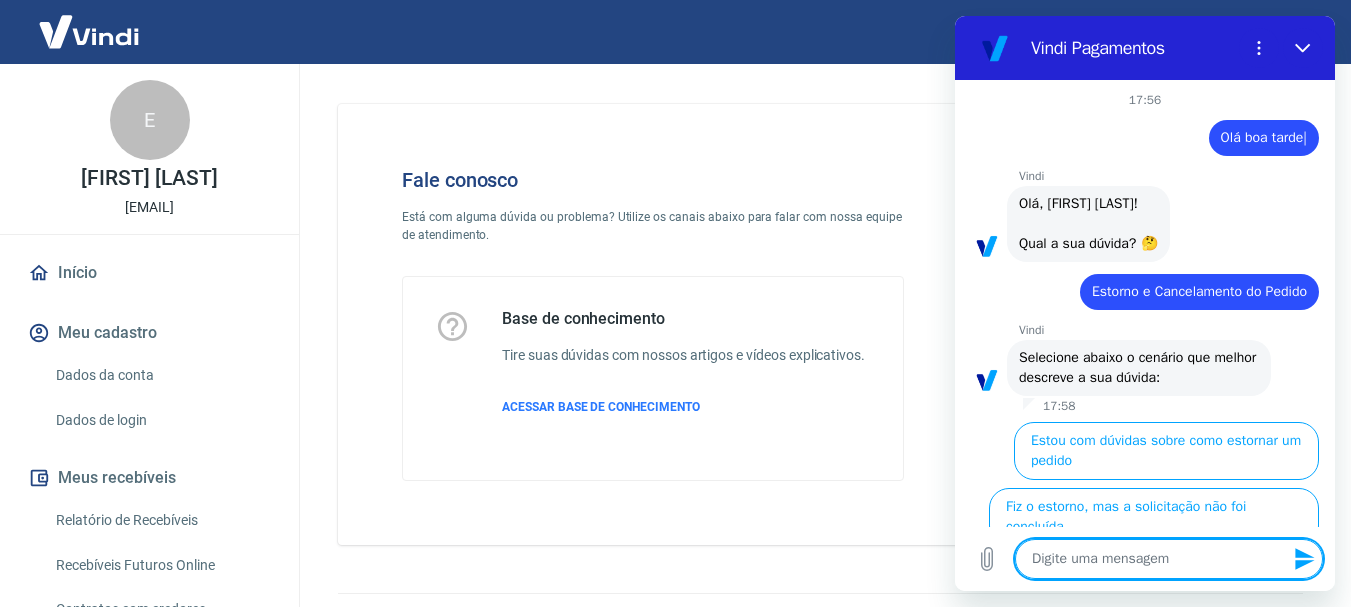 type on "o" 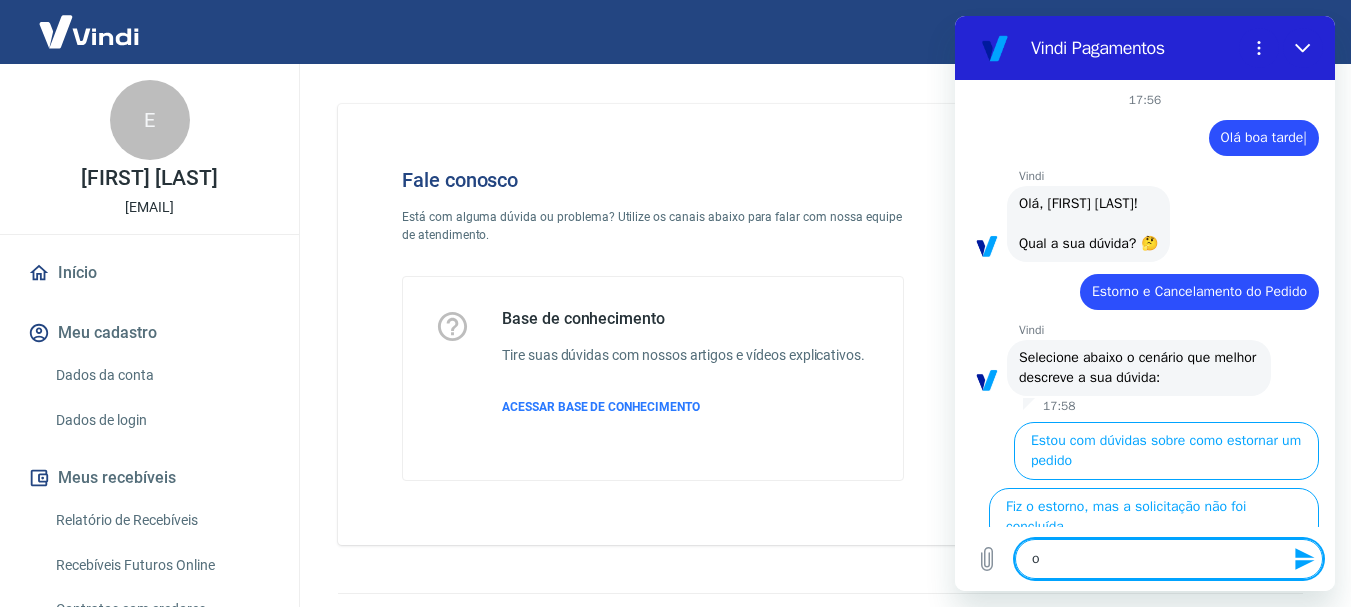 type on "ol" 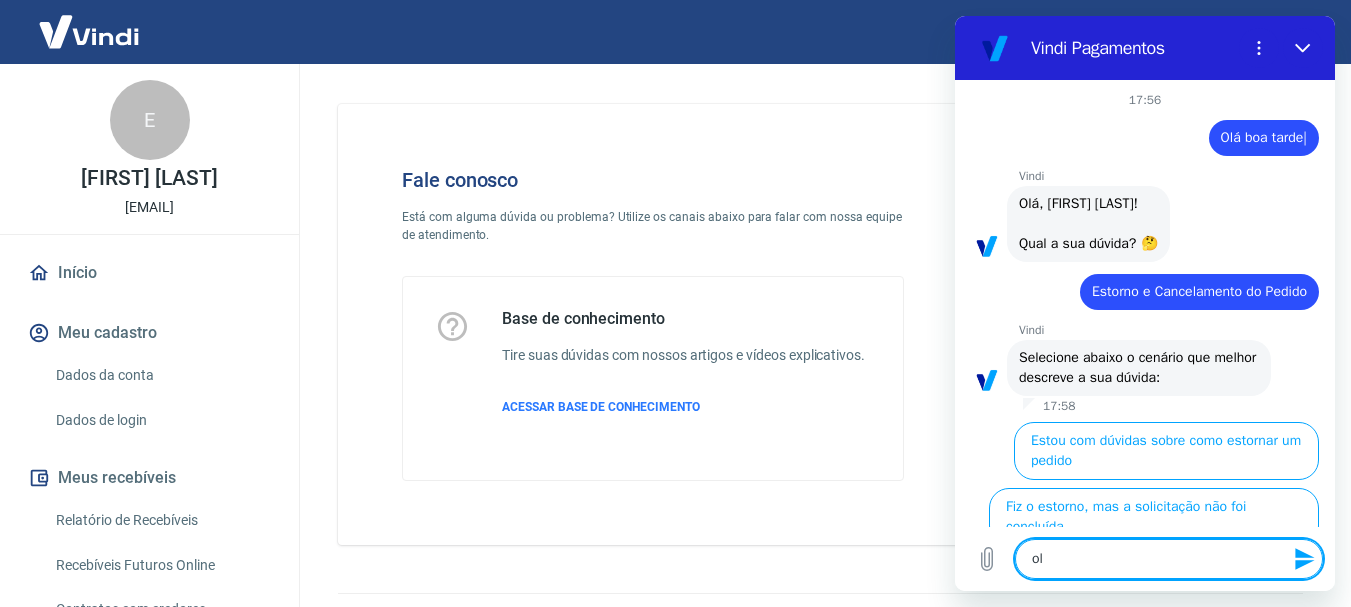 type on "ola" 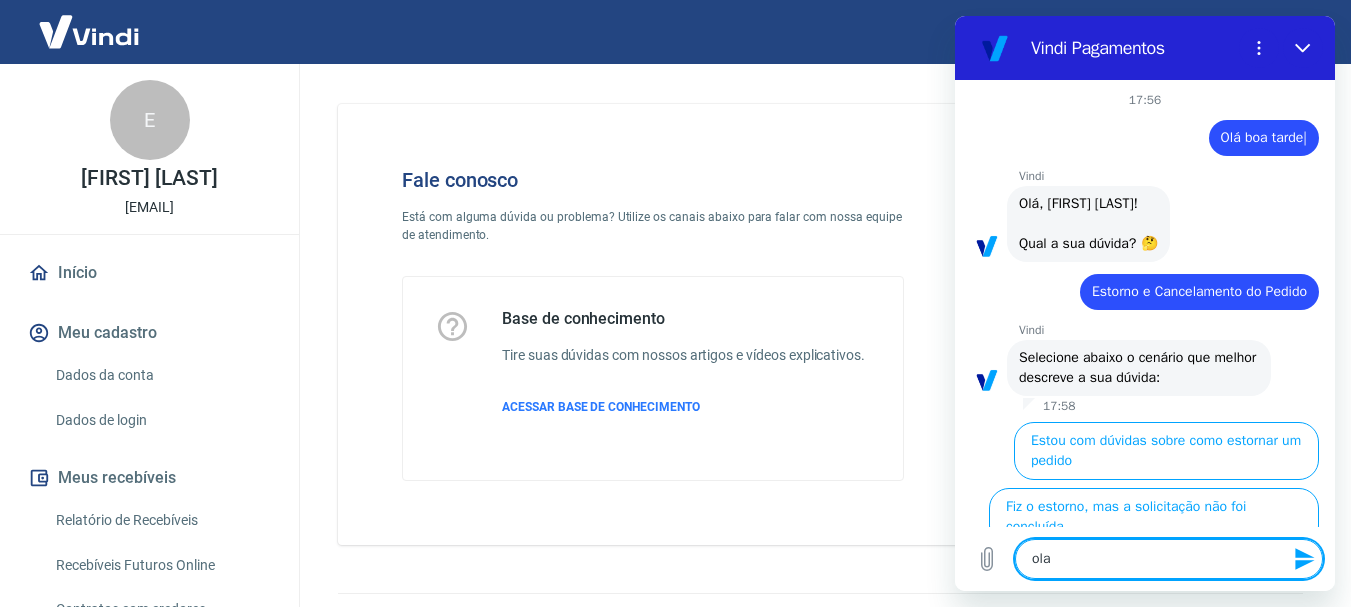 type 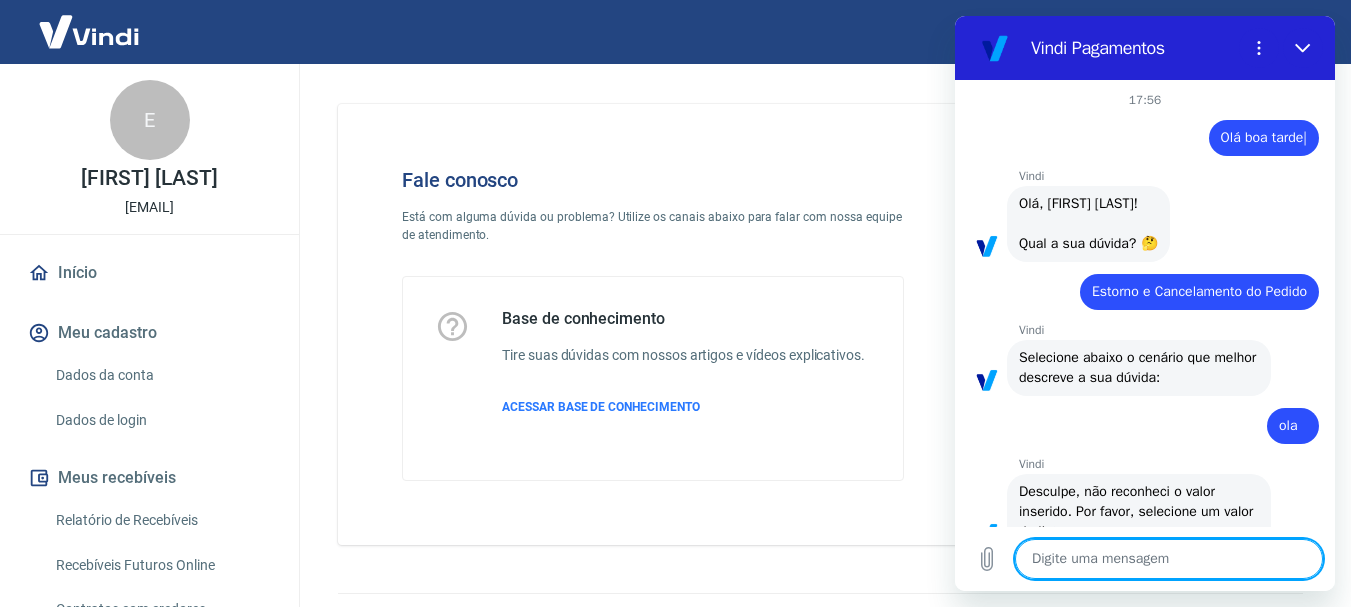 scroll, scrollTop: 46, scrollLeft: 0, axis: vertical 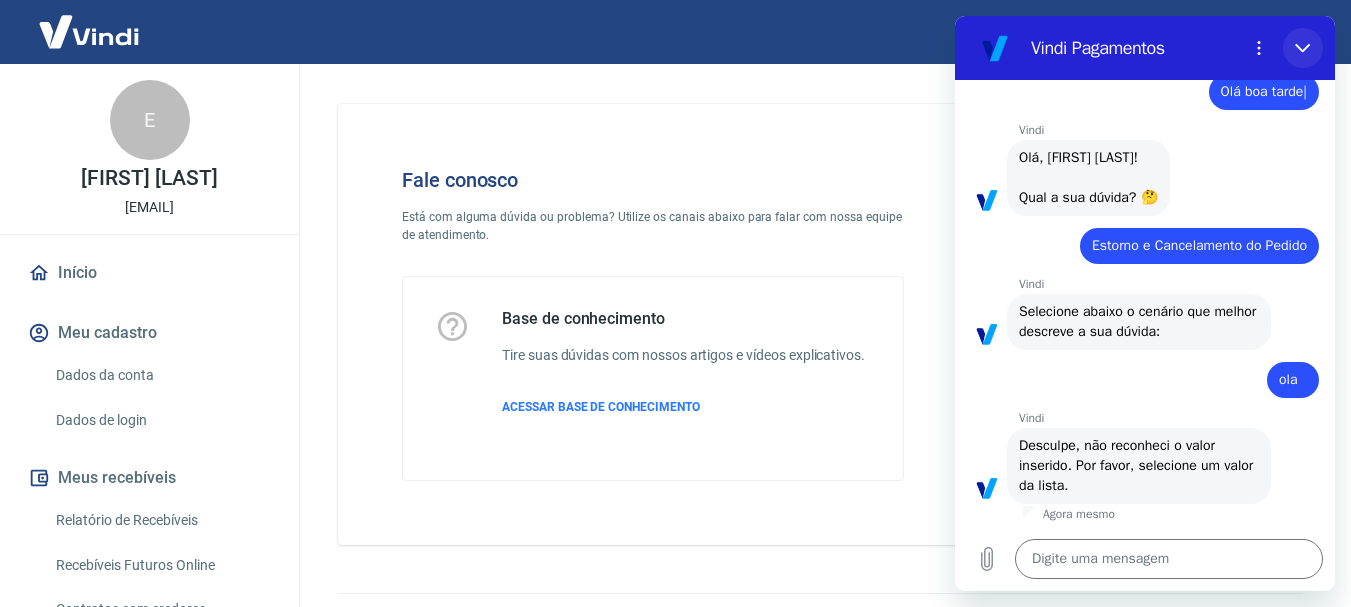 click 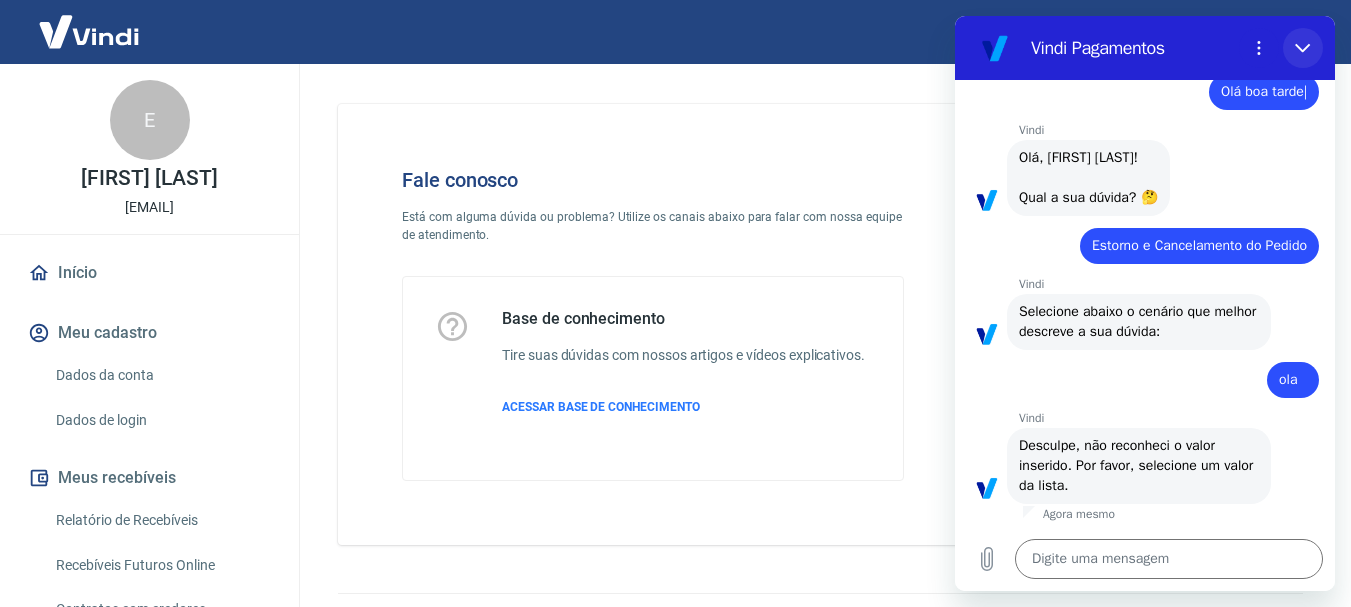 type on "x" 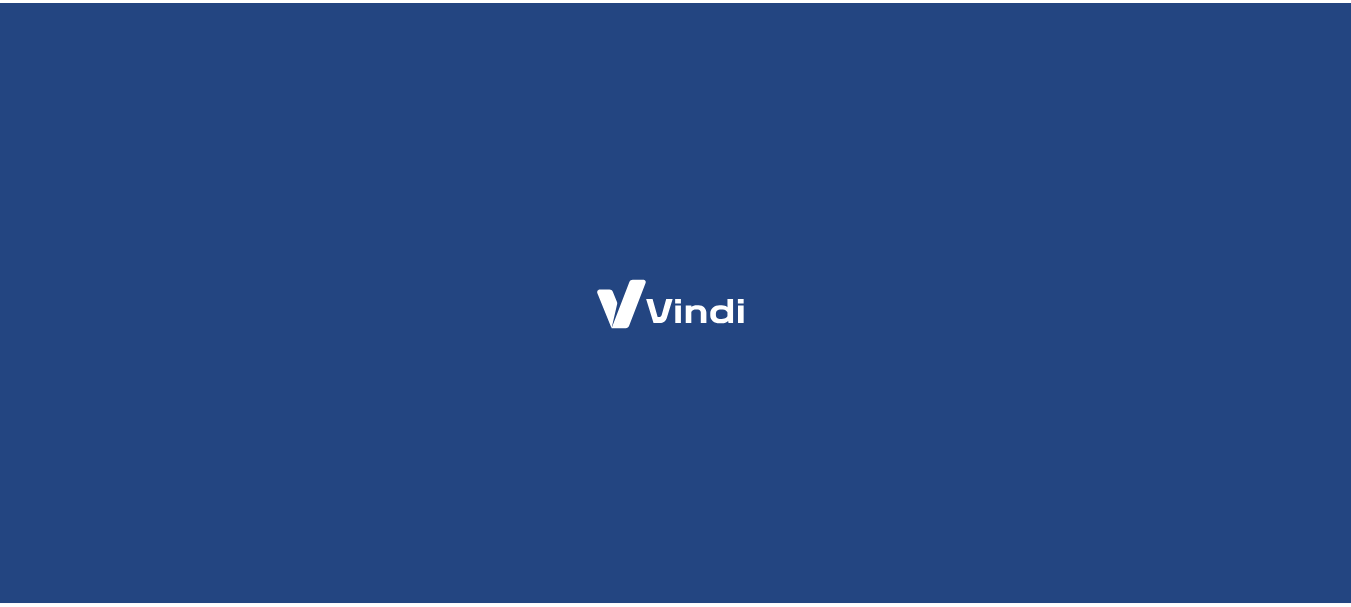 scroll, scrollTop: 0, scrollLeft: 0, axis: both 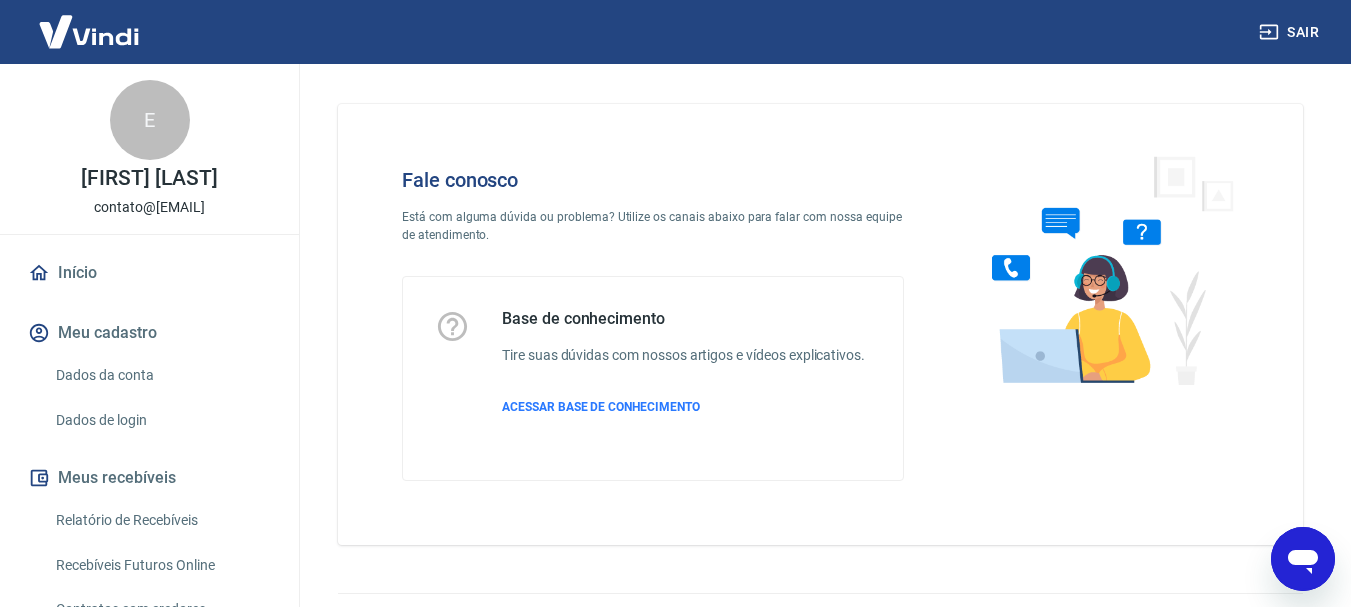 click 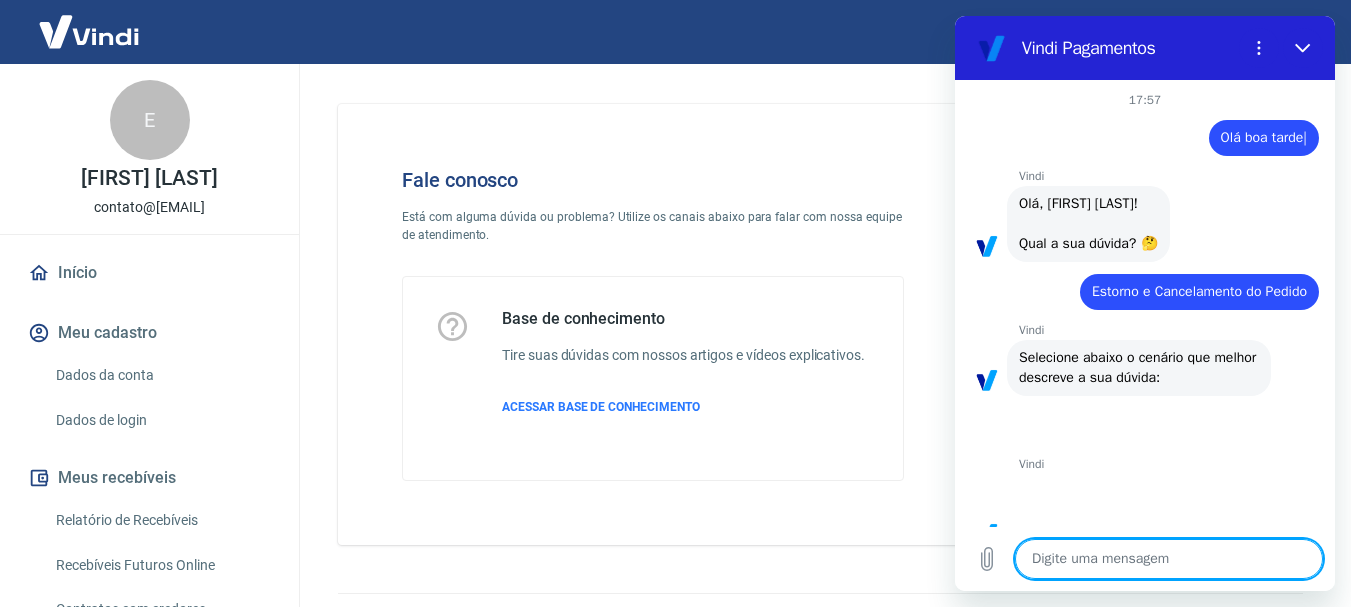 scroll, scrollTop: 0, scrollLeft: 0, axis: both 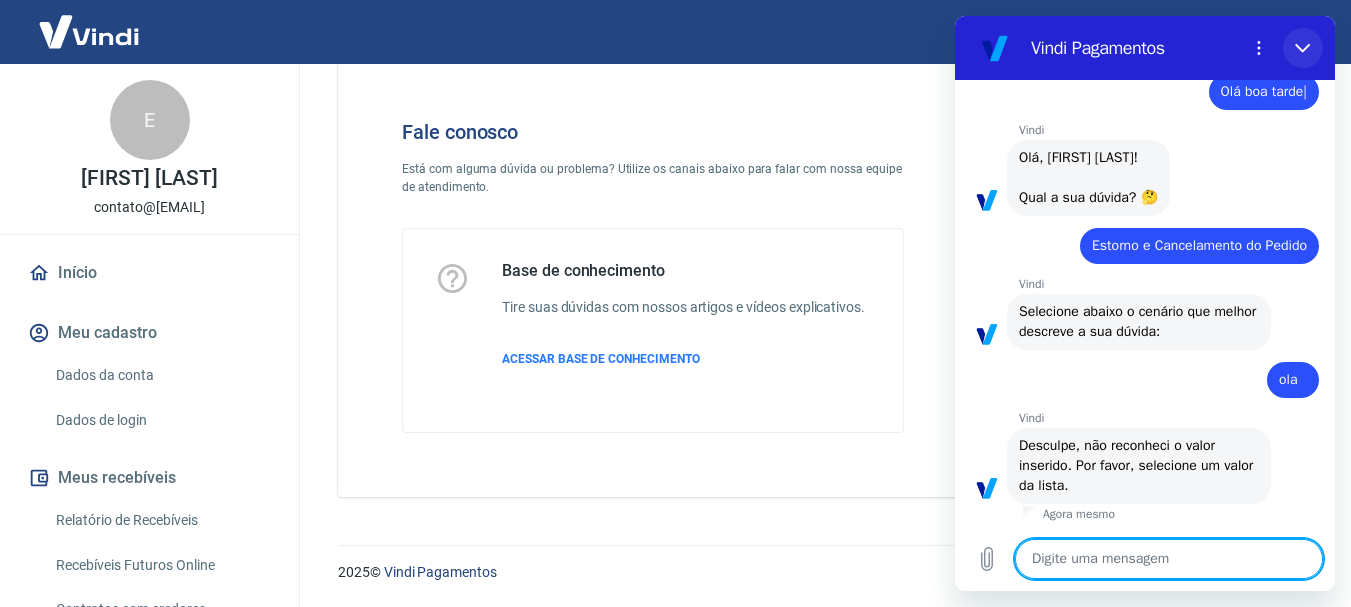 click 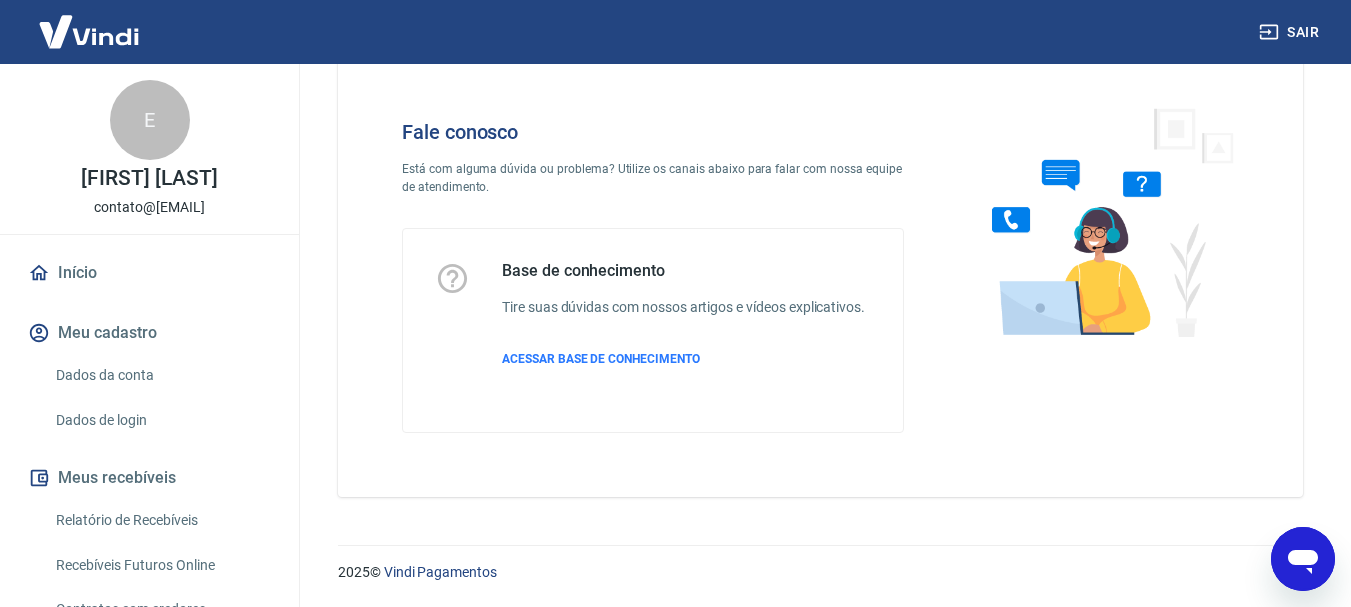 click at bounding box center (1303, 559) 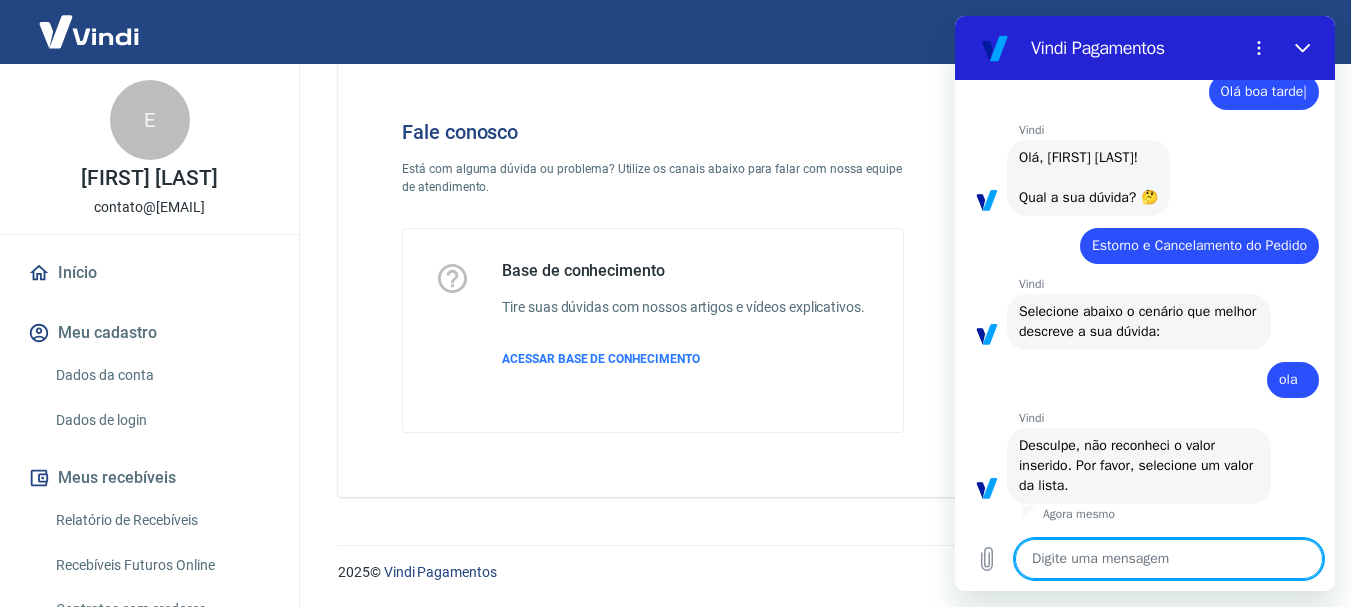type on "o" 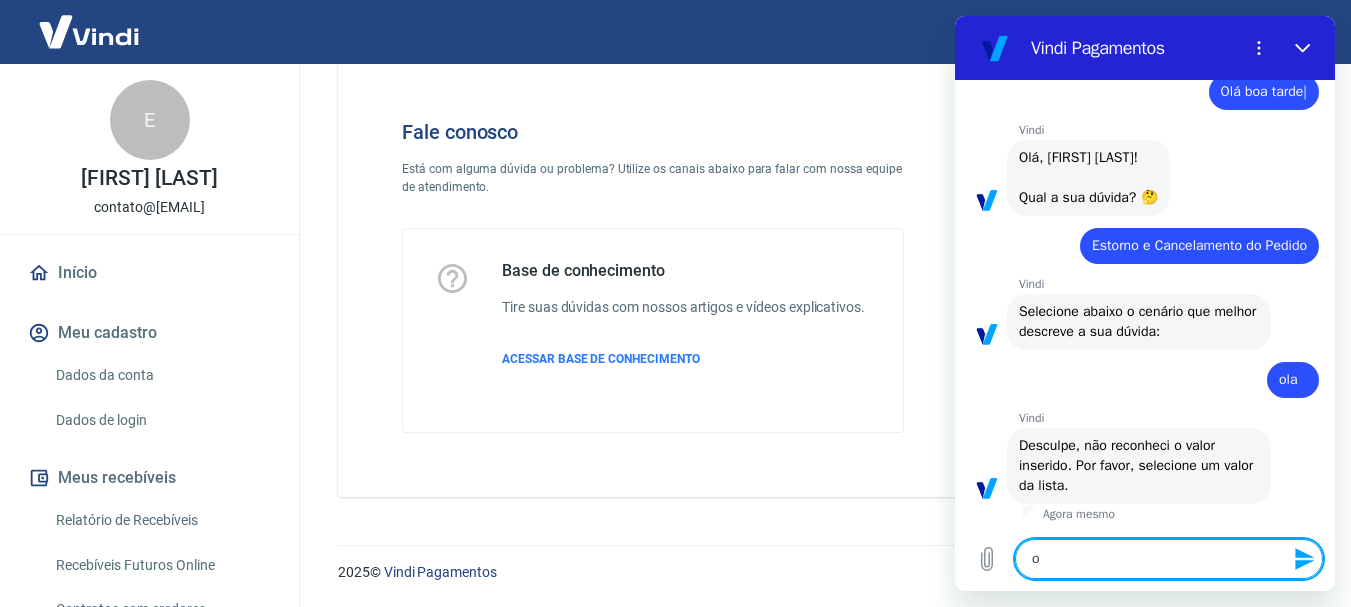 type on "oi" 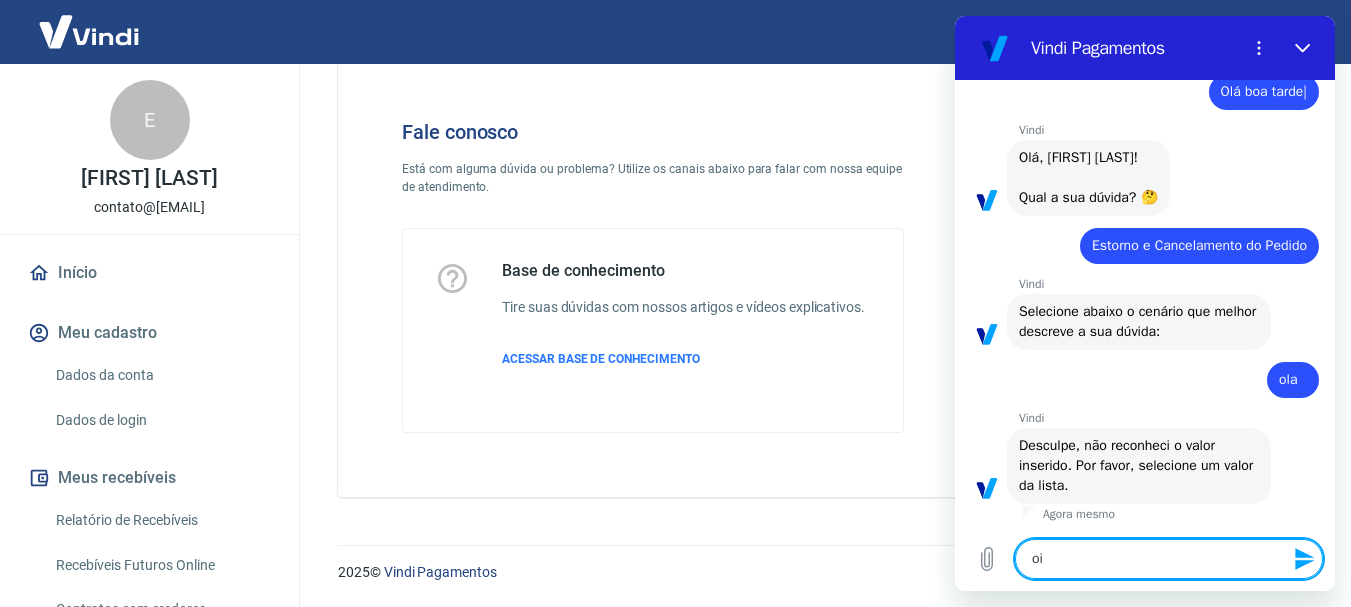 type 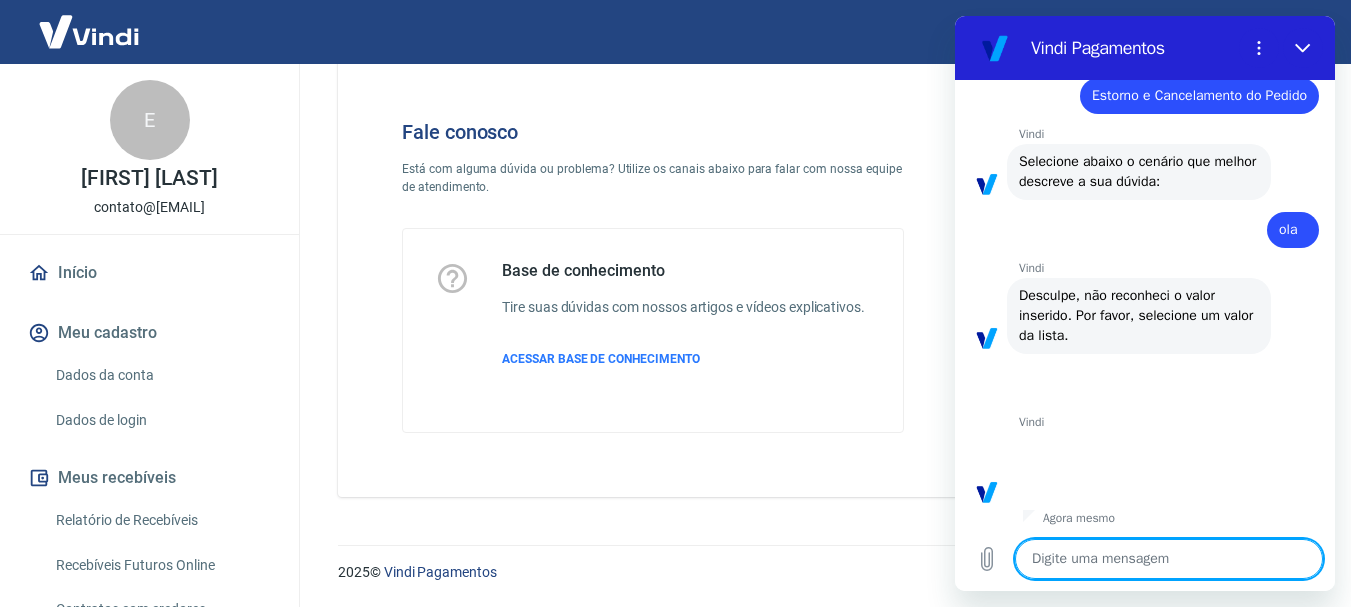 scroll, scrollTop: 568, scrollLeft: 0, axis: vertical 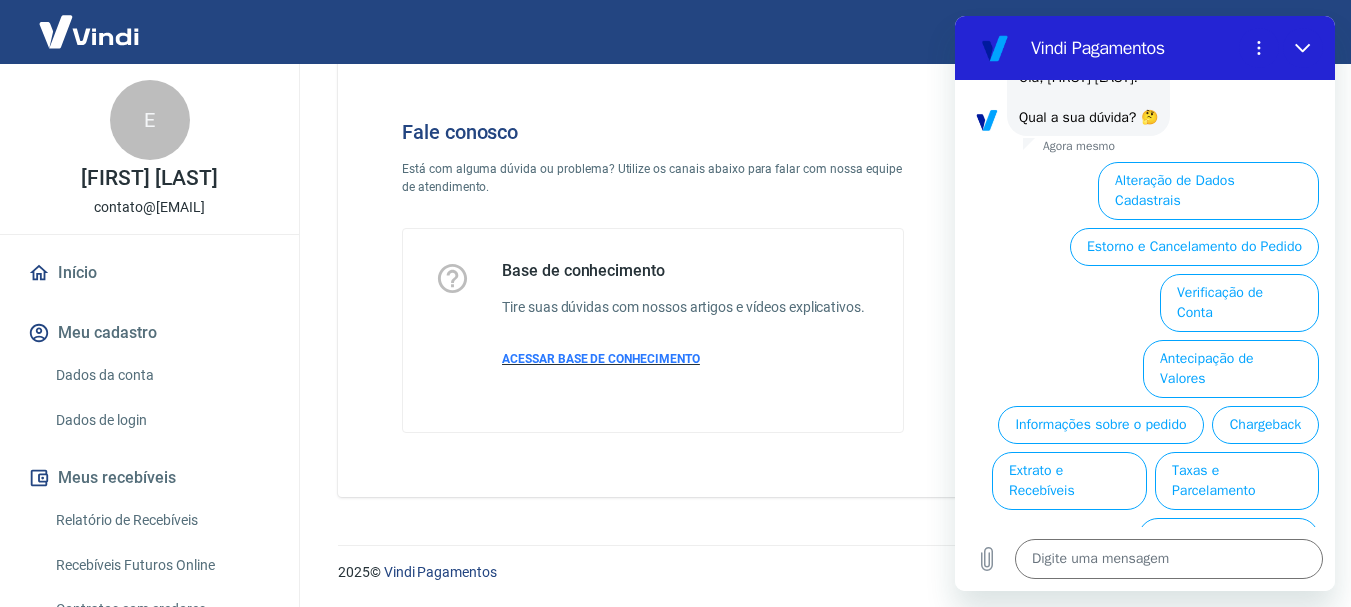 click on "ACESSAR BASE DE CONHECIMENTO" at bounding box center [601, 359] 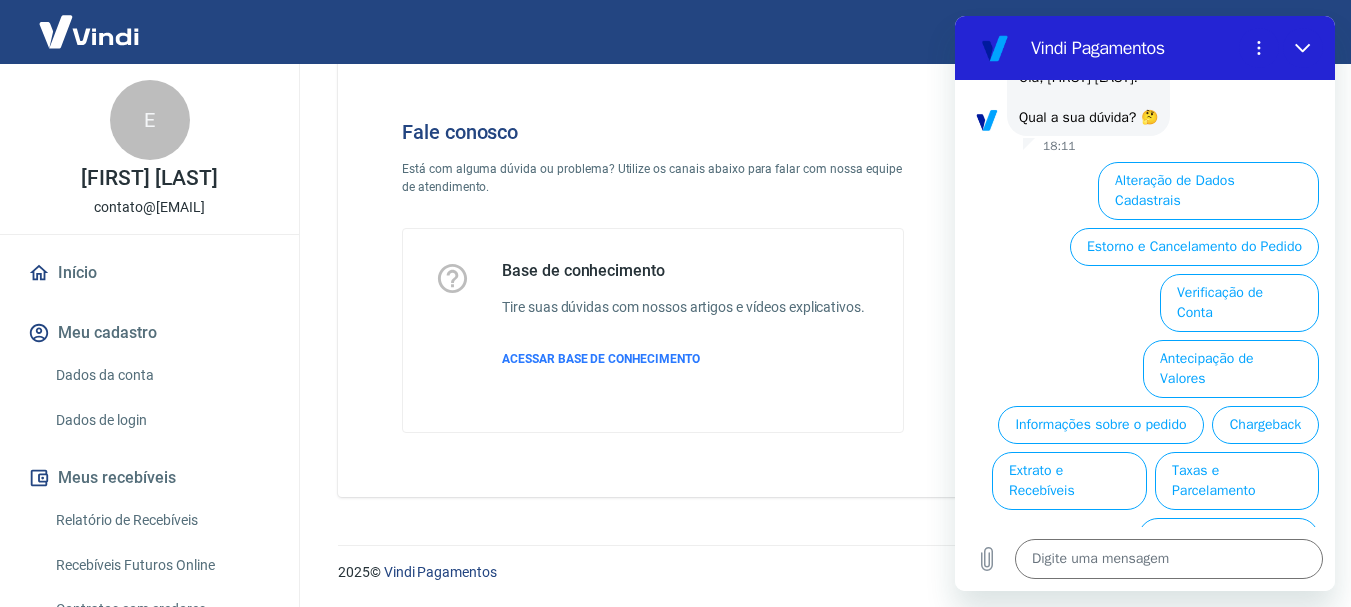 type on "x" 